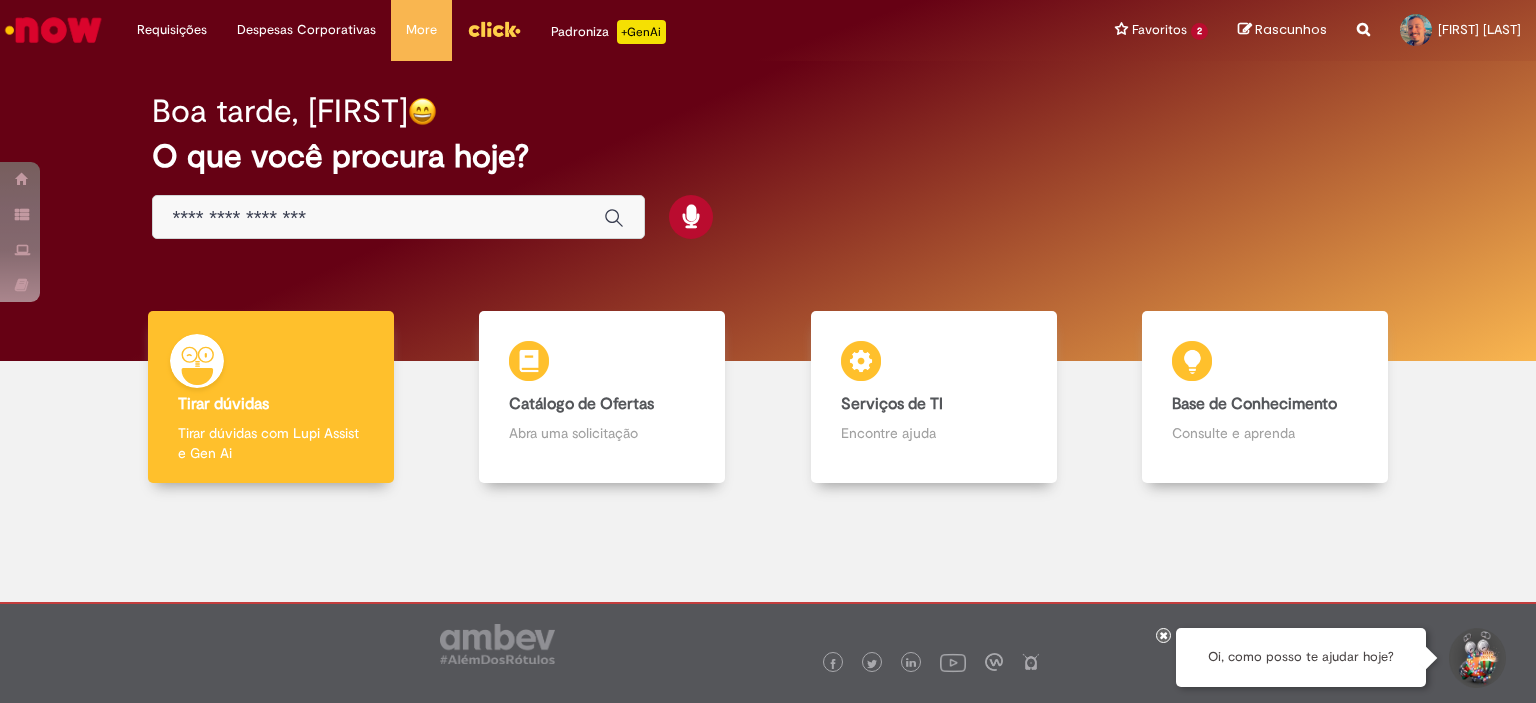 scroll, scrollTop: 0, scrollLeft: 0, axis: both 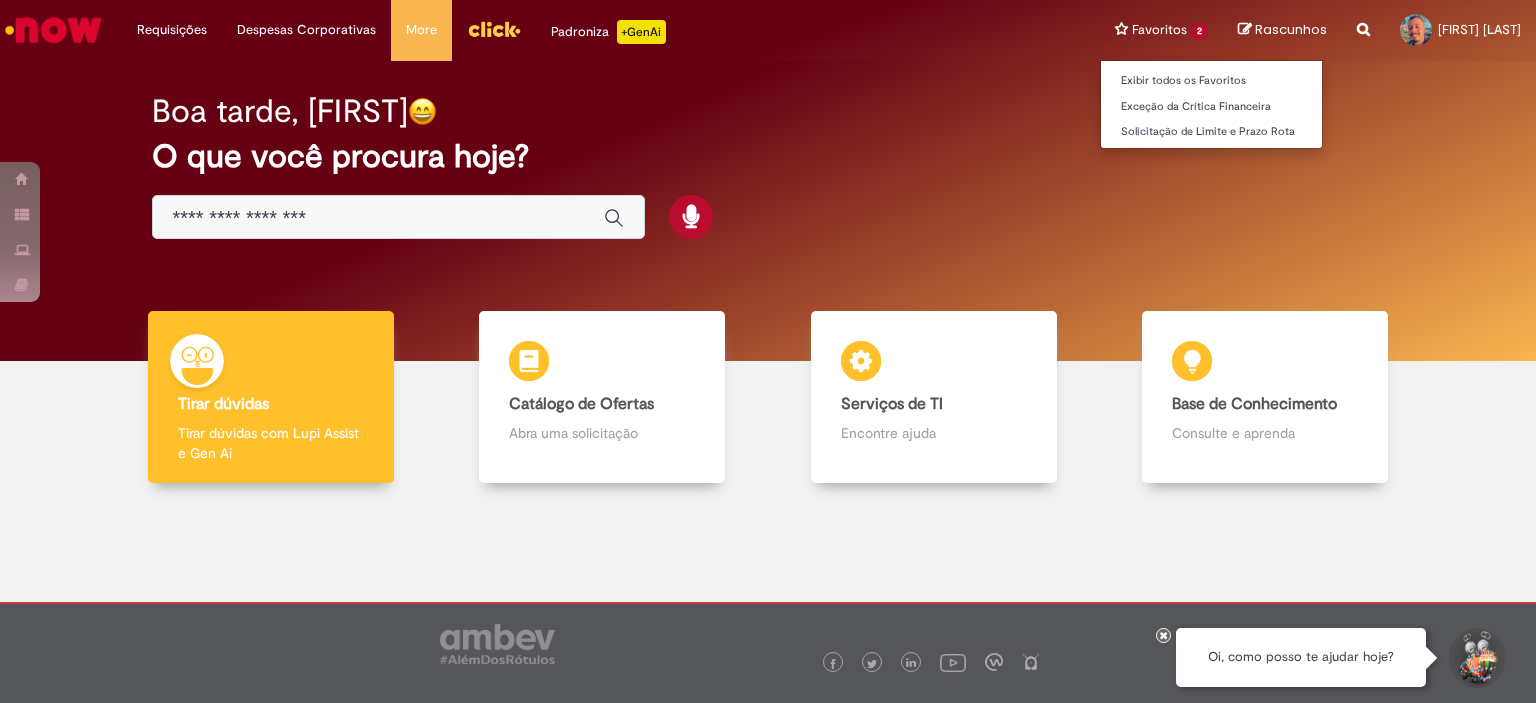 click on "Favoritos   2
Exibir todos os Favoritos
Exceção da Crítica Financeira
Solicitação de Limite e Prazo Rota" at bounding box center [1161, 30] 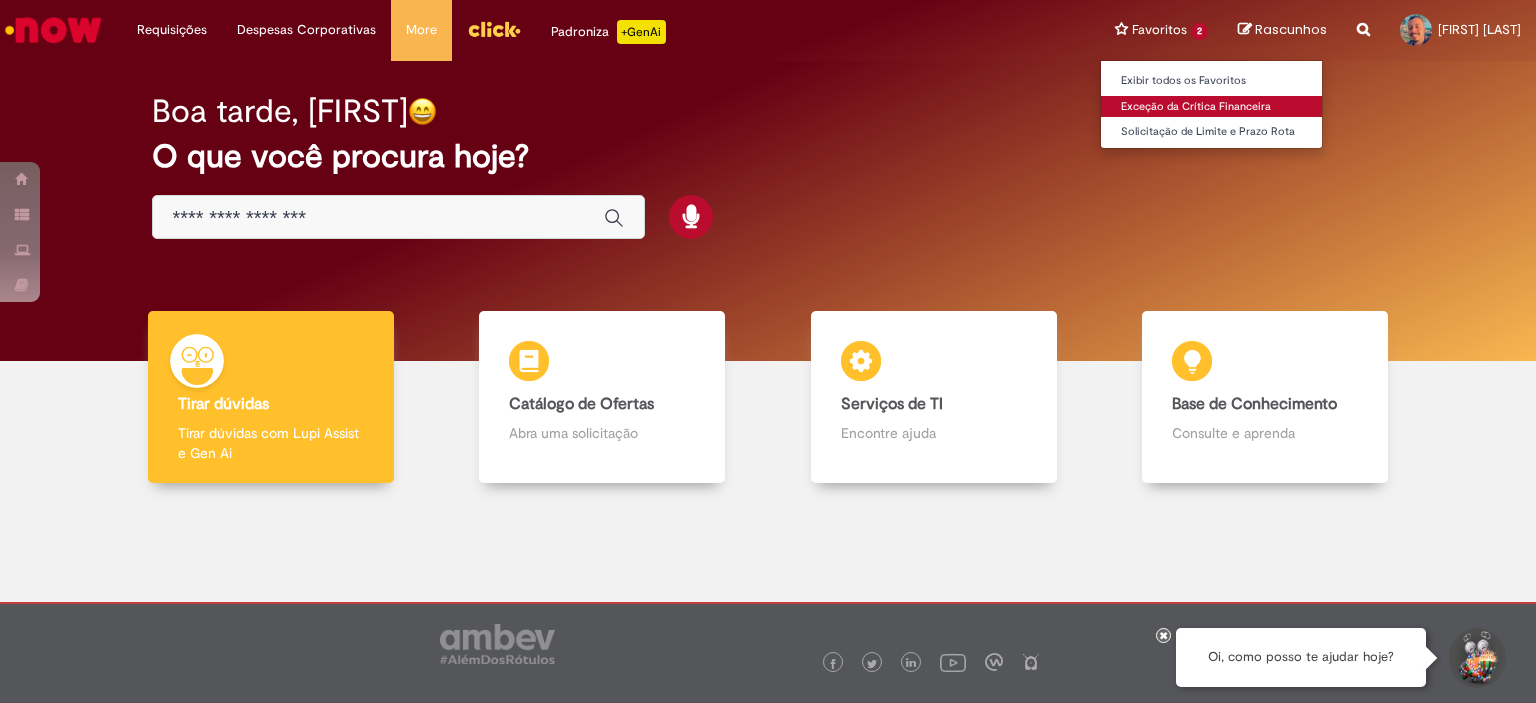 click on "Exceção da Crítica Financeira" at bounding box center [1211, 107] 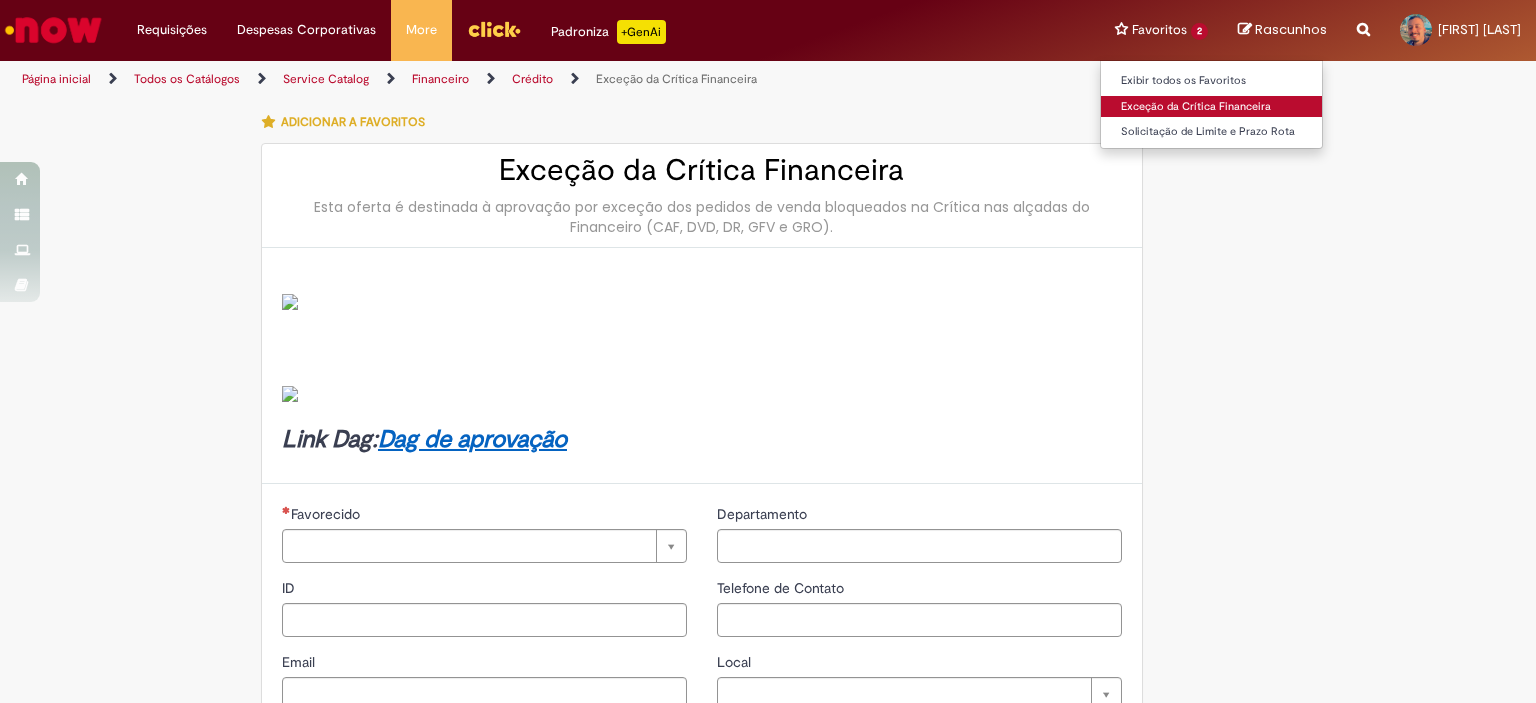 type on "********" 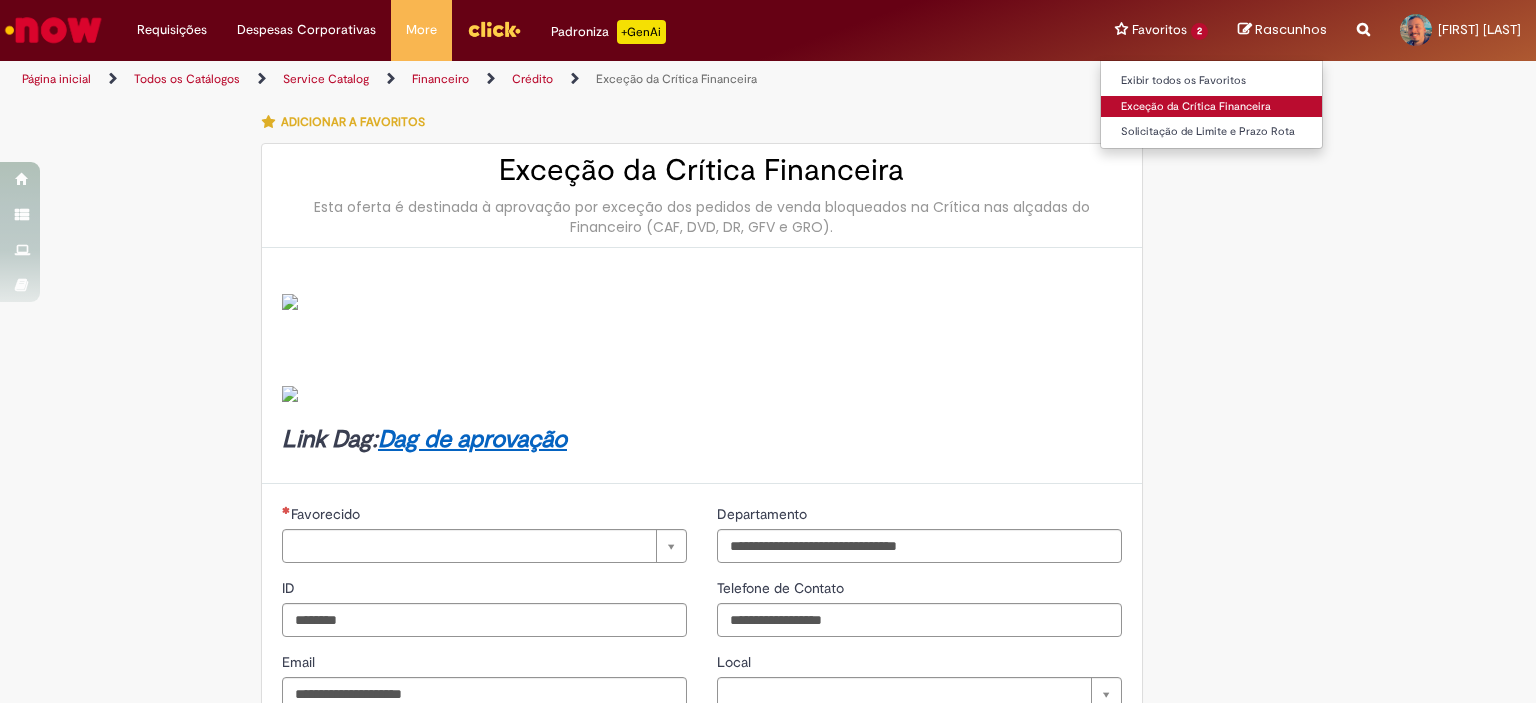 type on "**********" 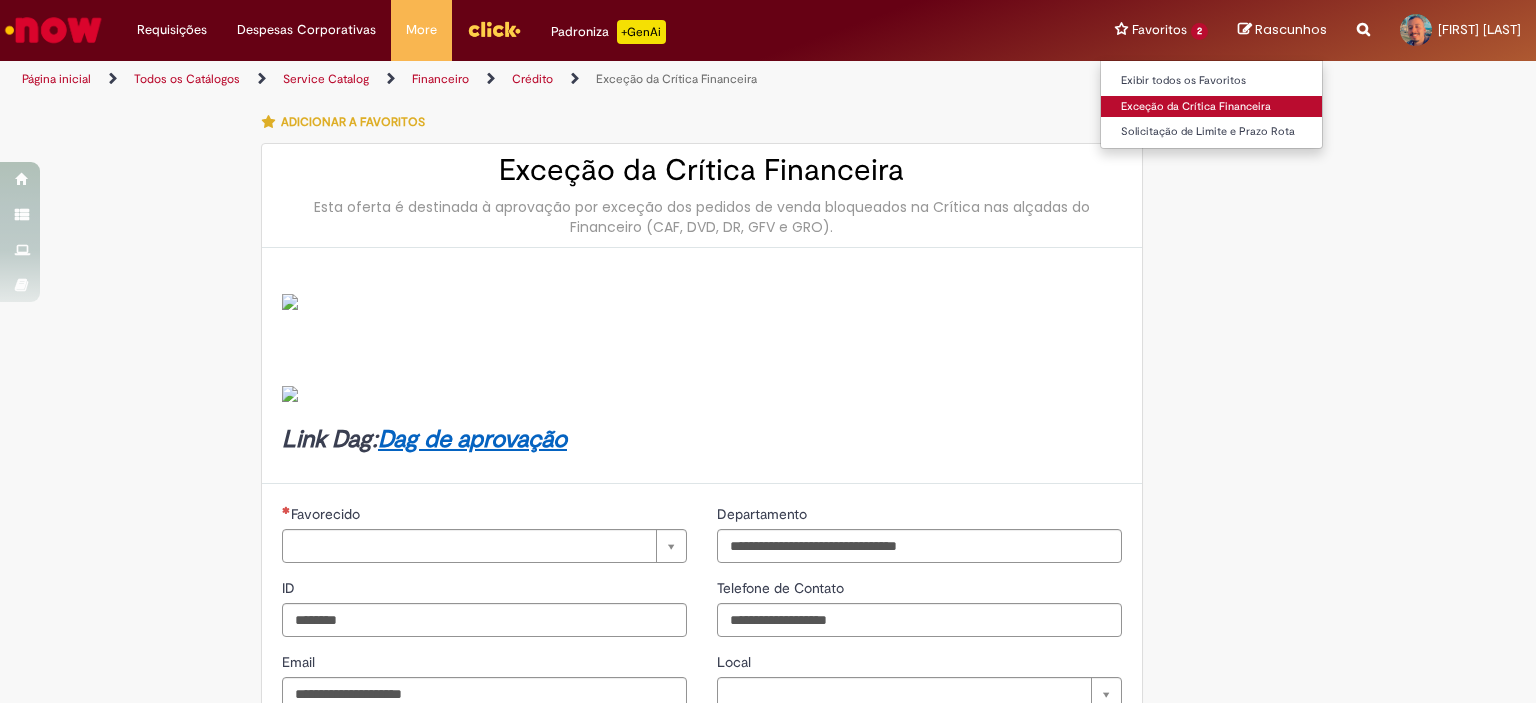 type on "**********" 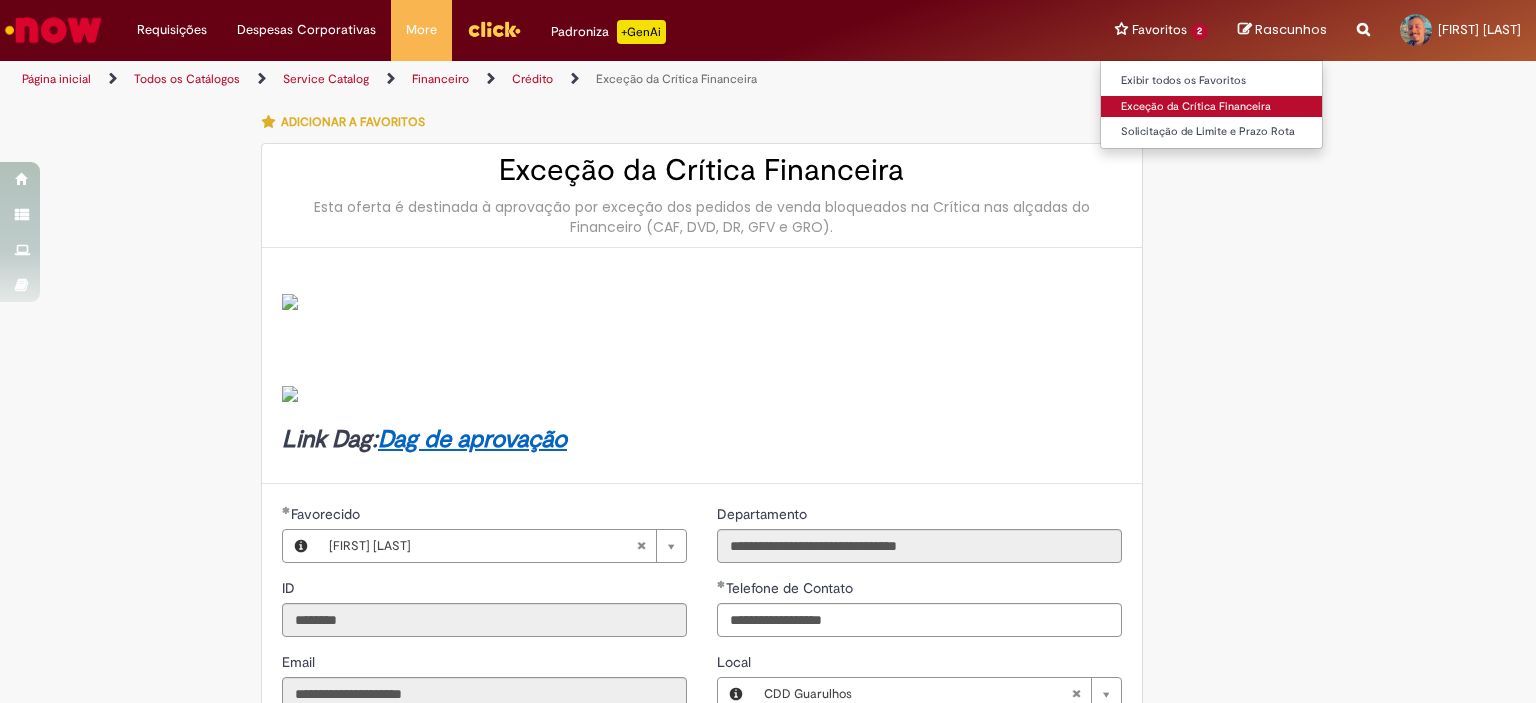 type on "**********" 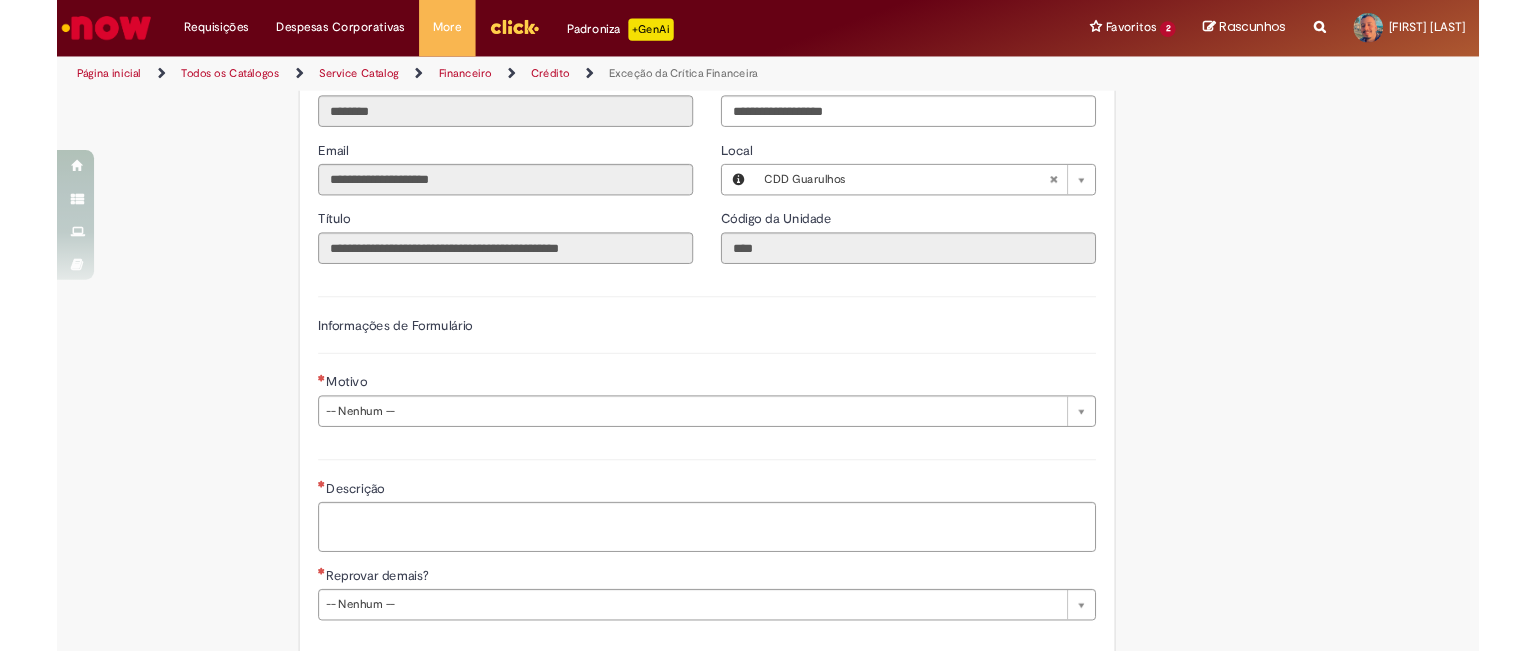 scroll, scrollTop: 796, scrollLeft: 0, axis: vertical 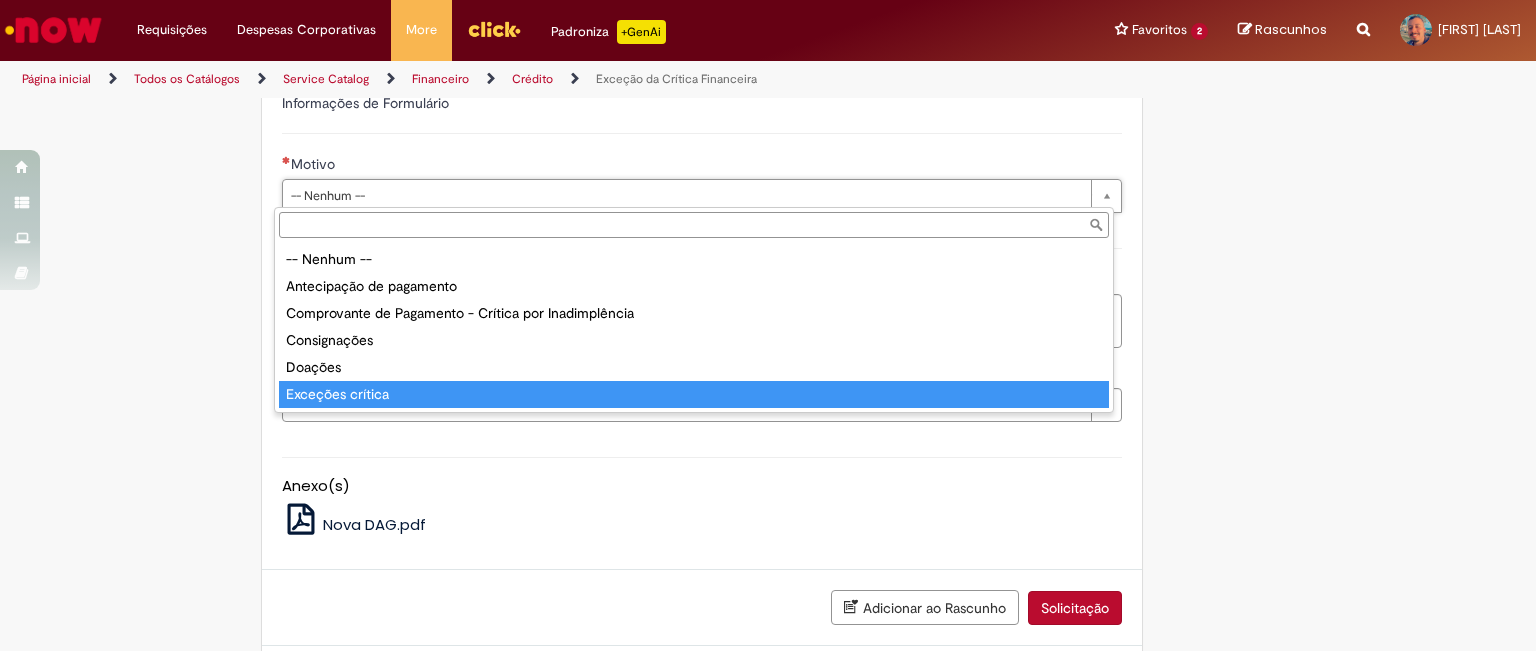 type on "**********" 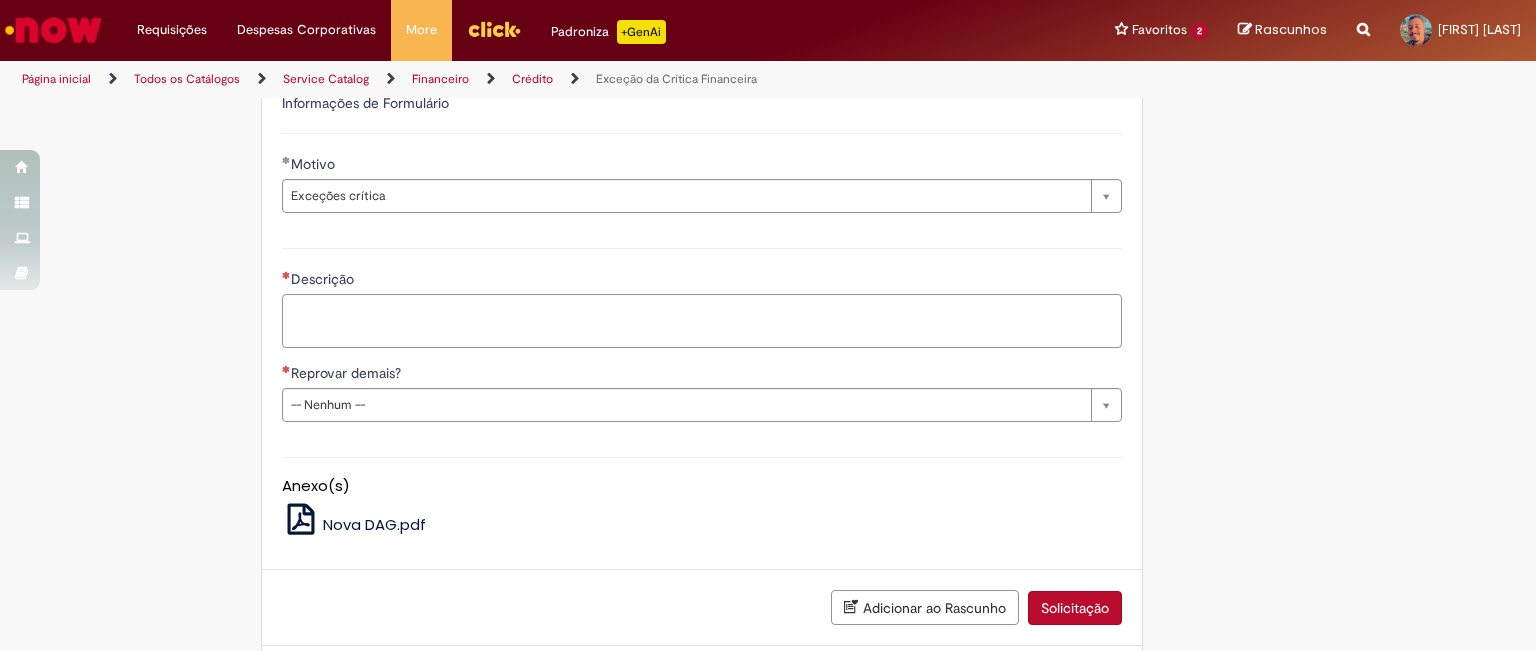 click on "Descrição" at bounding box center (702, 321) 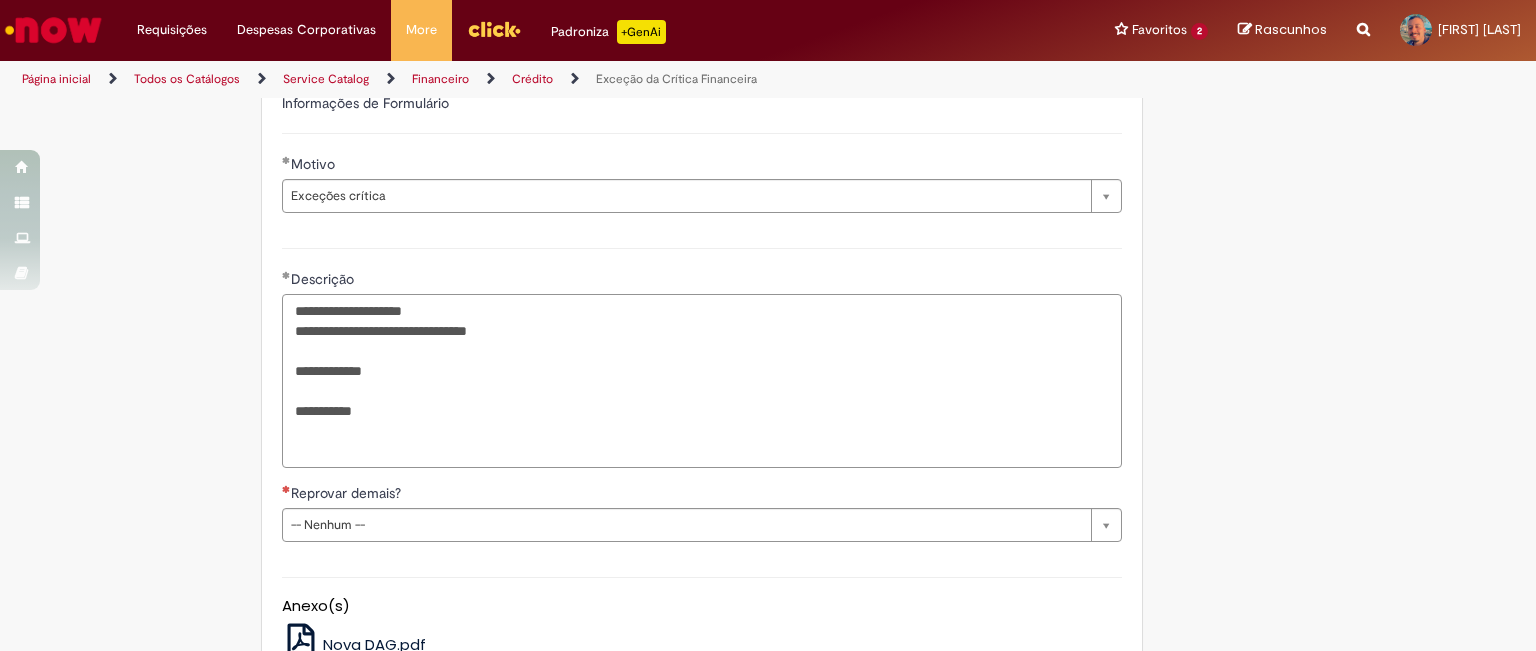click on "**********" at bounding box center [702, 381] 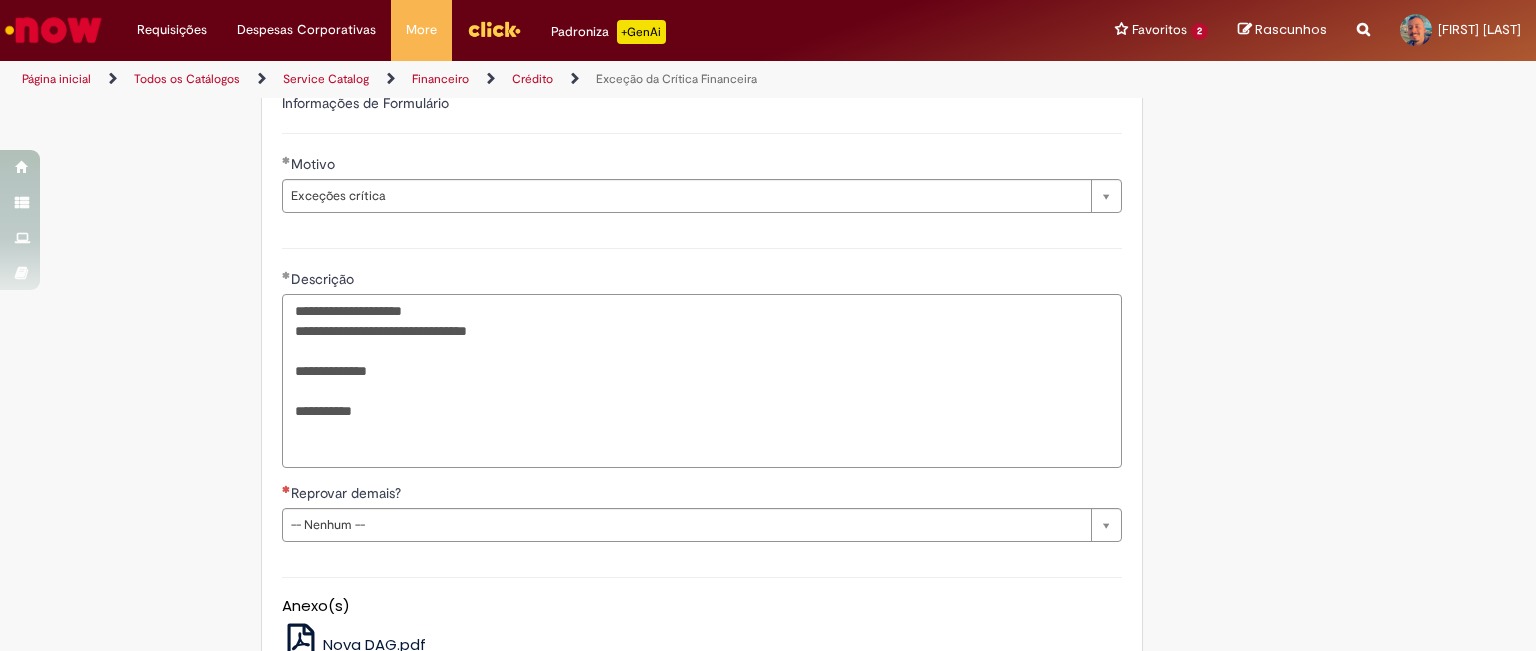 click on "**********" at bounding box center [702, 381] 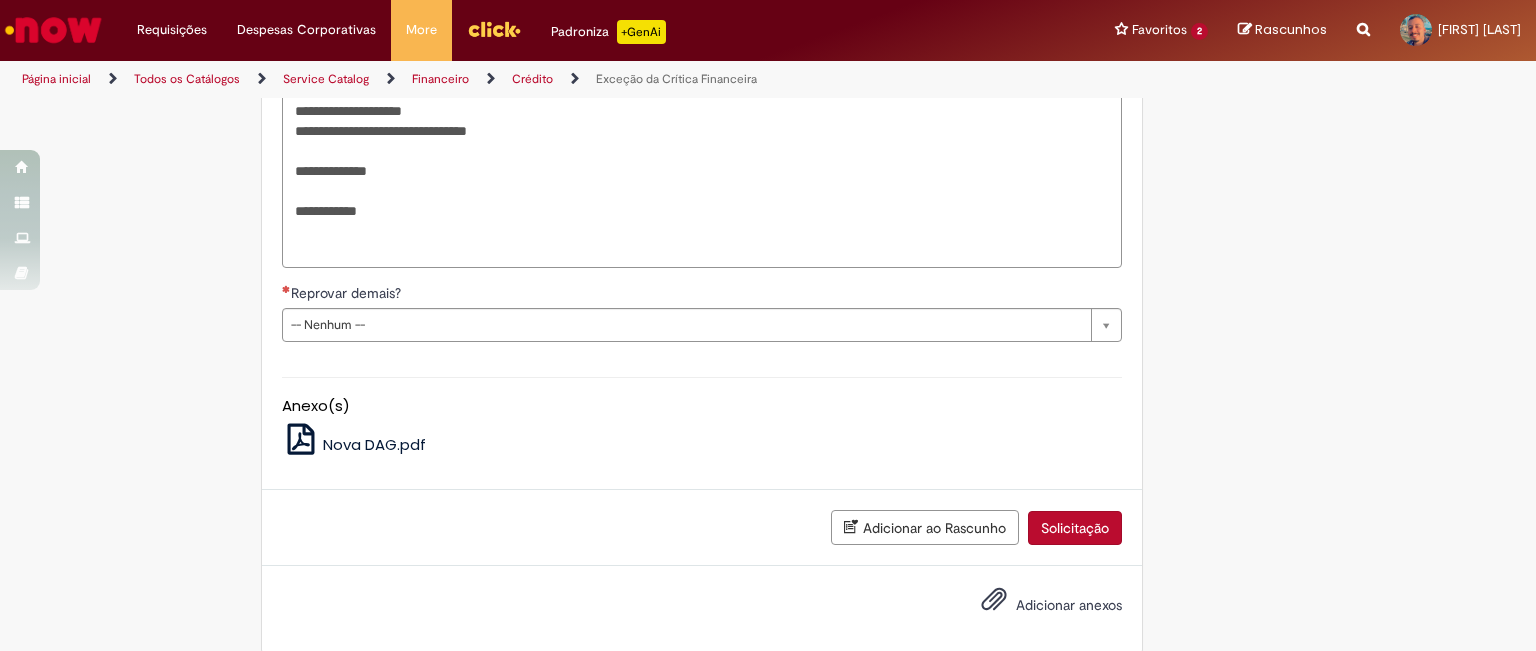 scroll, scrollTop: 968, scrollLeft: 0, axis: vertical 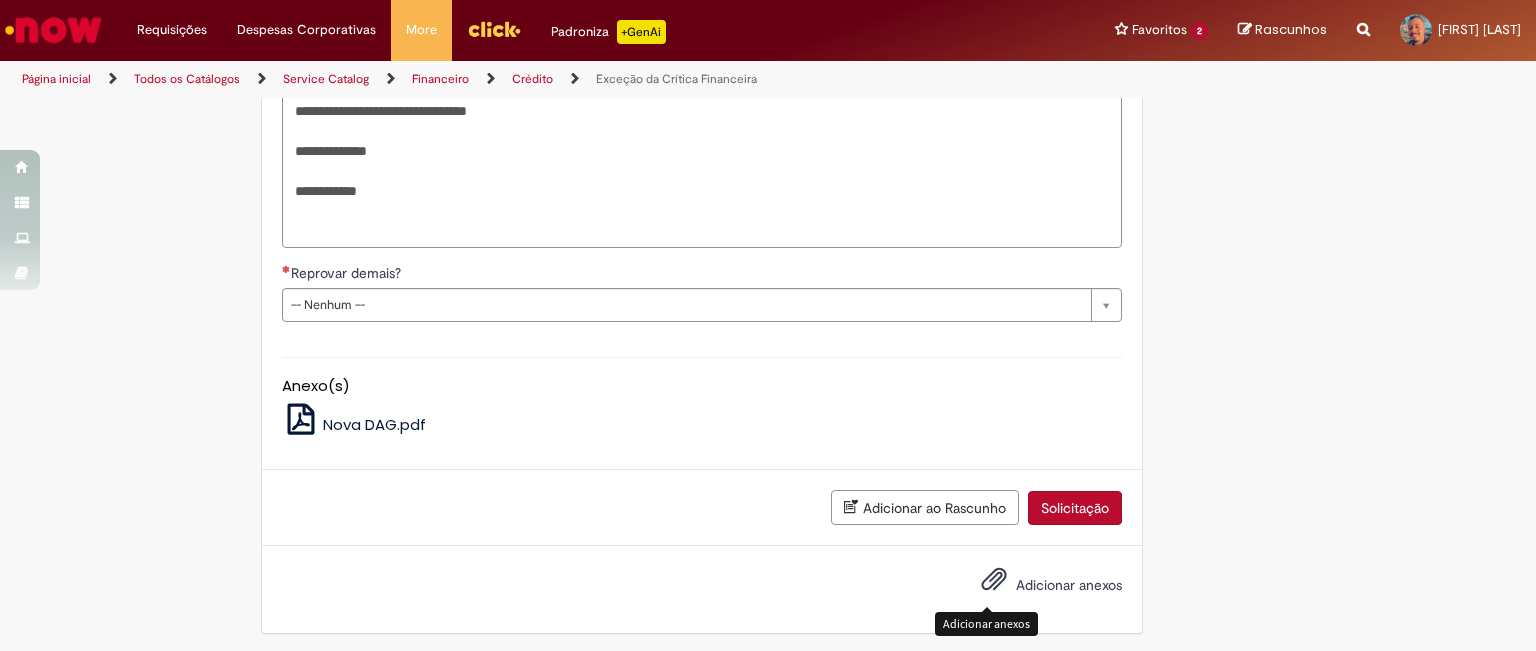 click at bounding box center (994, 580) 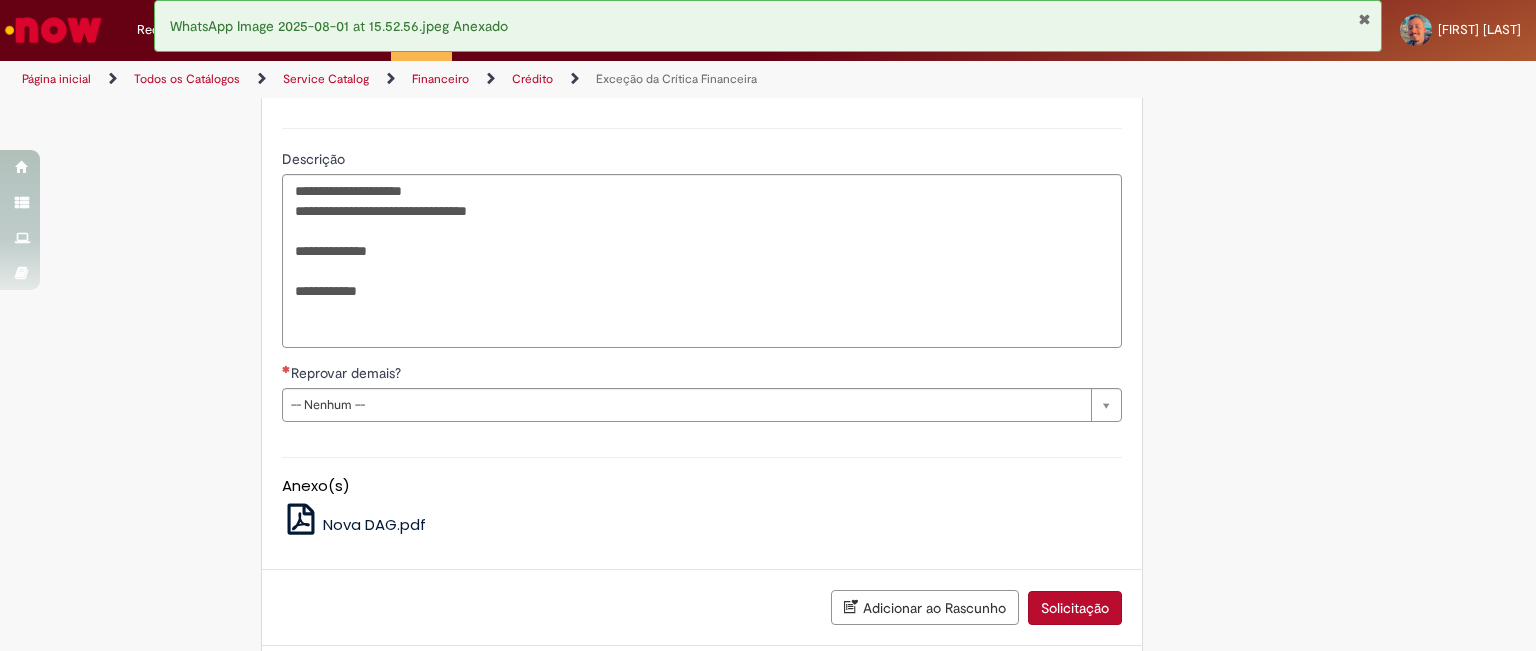 scroll, scrollTop: 968, scrollLeft: 0, axis: vertical 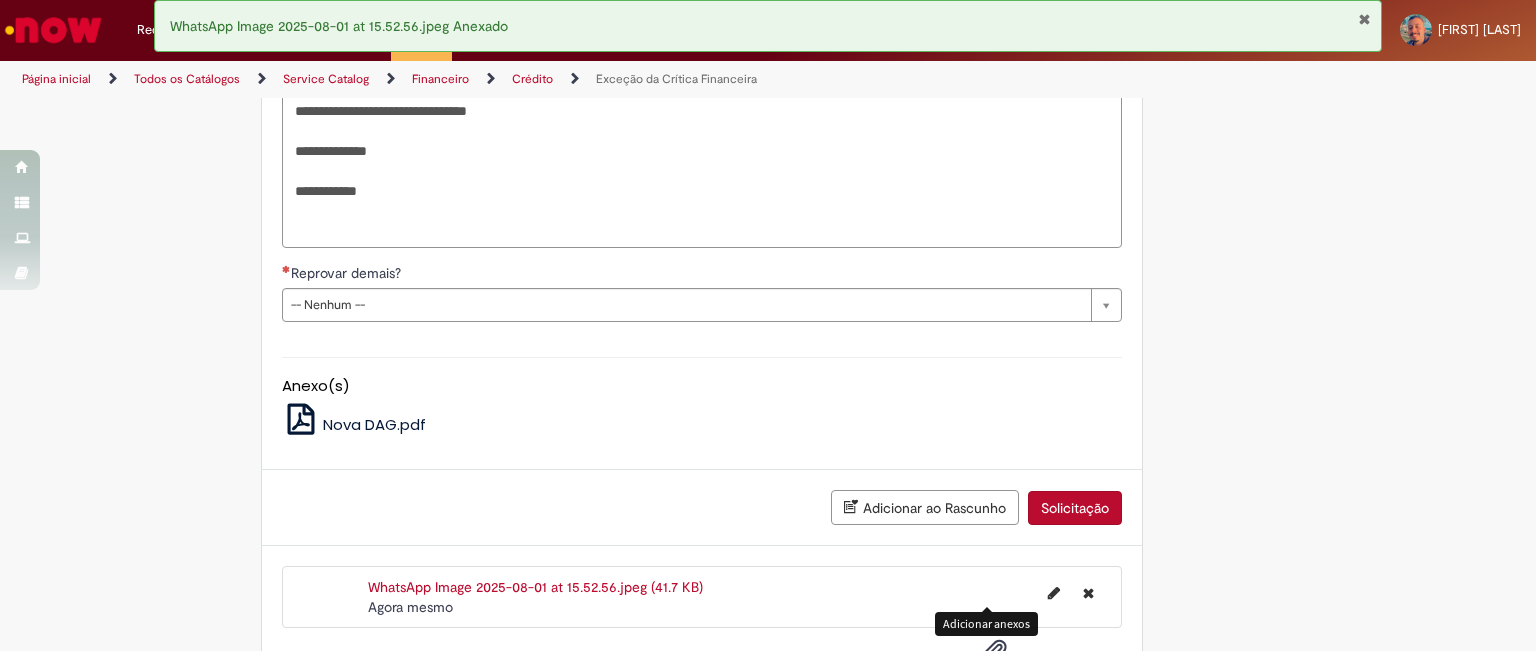 click on "**********" at bounding box center (702, 161) 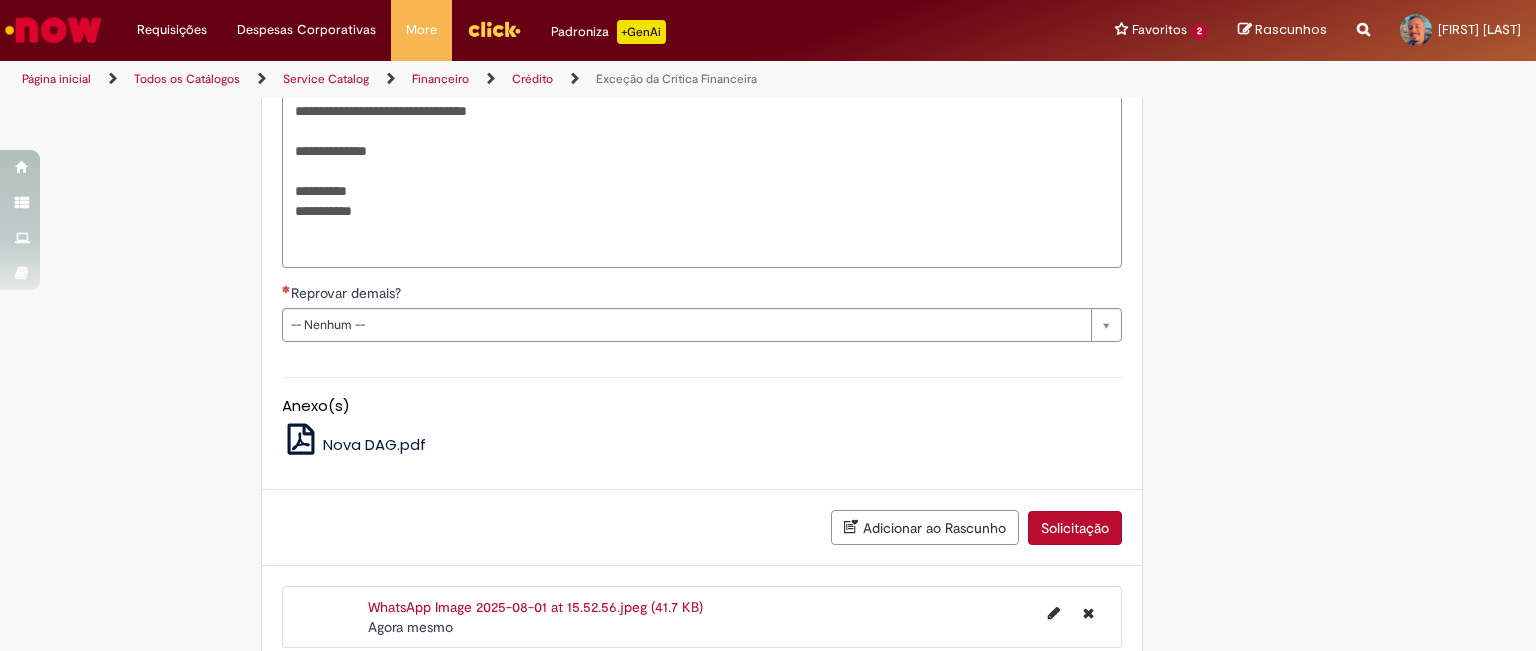 click on "**********" at bounding box center [702, 171] 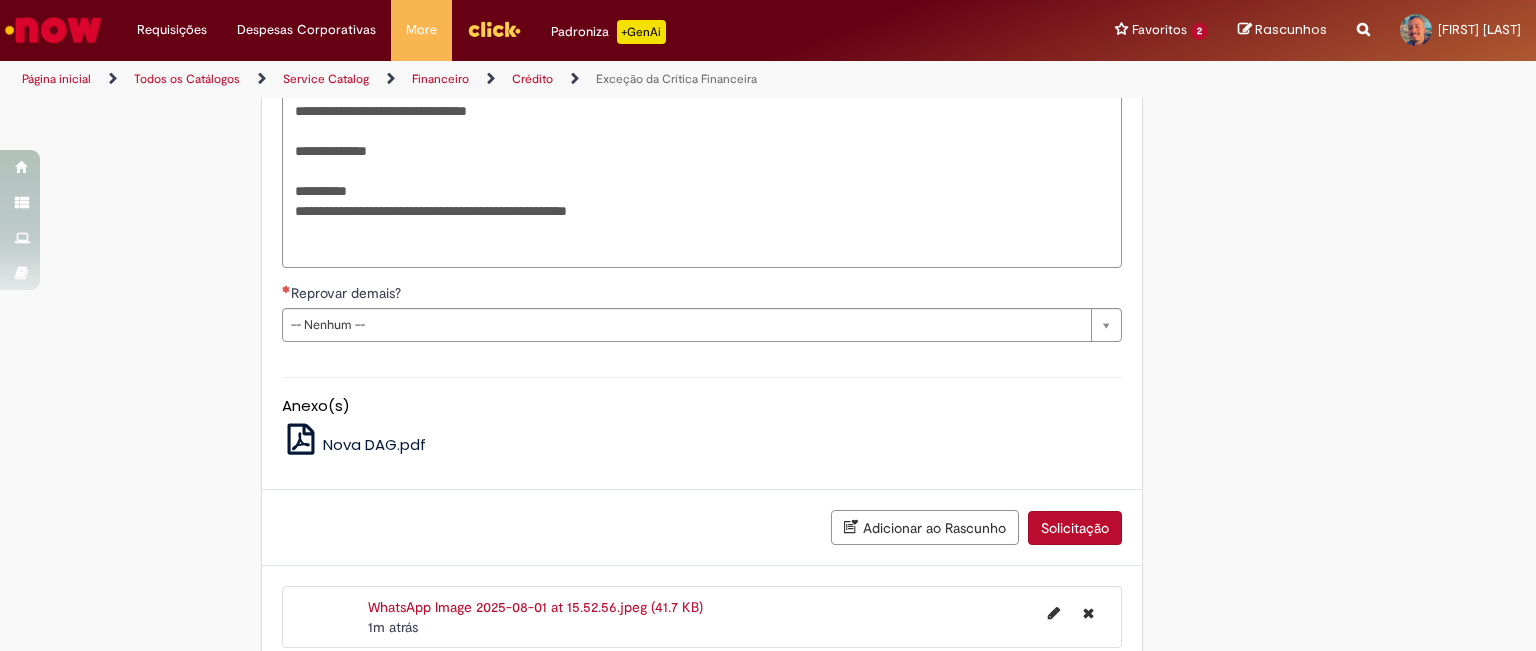 click on "**********" at bounding box center [702, 171] 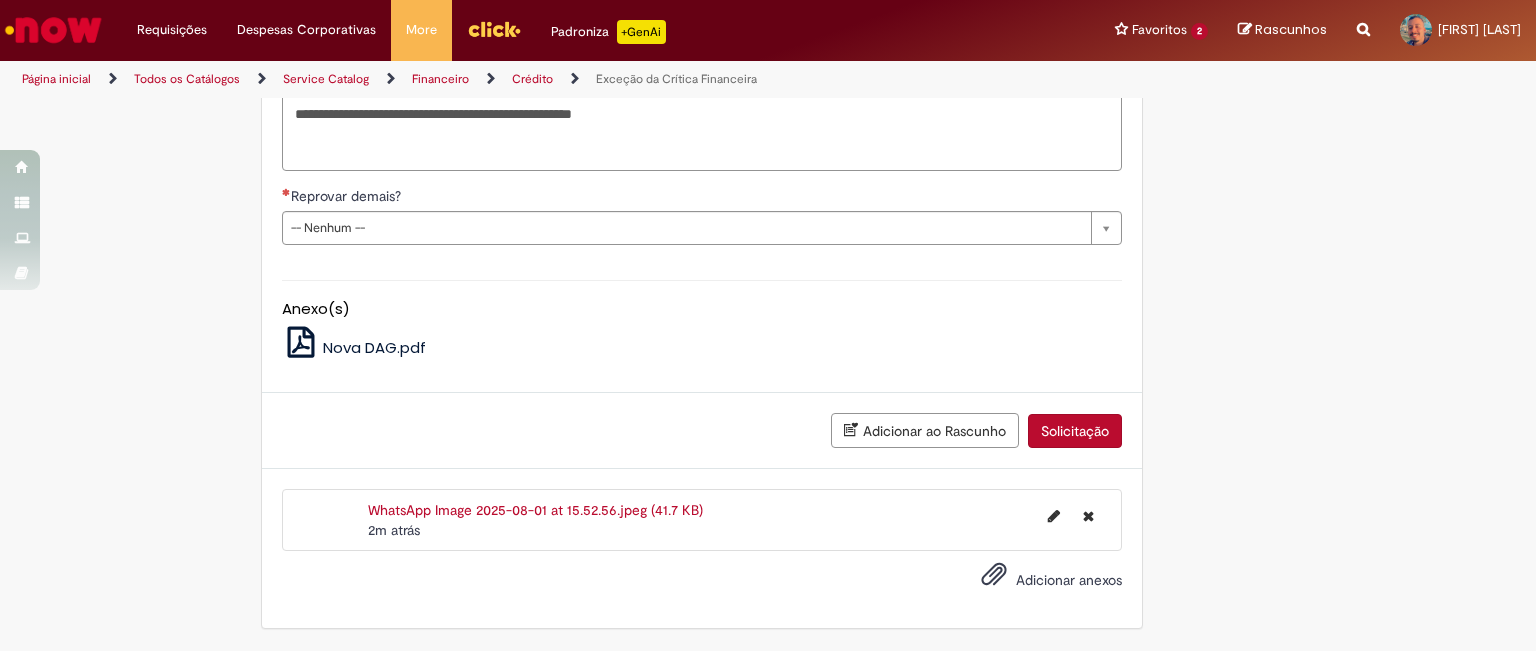 scroll, scrollTop: 999, scrollLeft: 0, axis: vertical 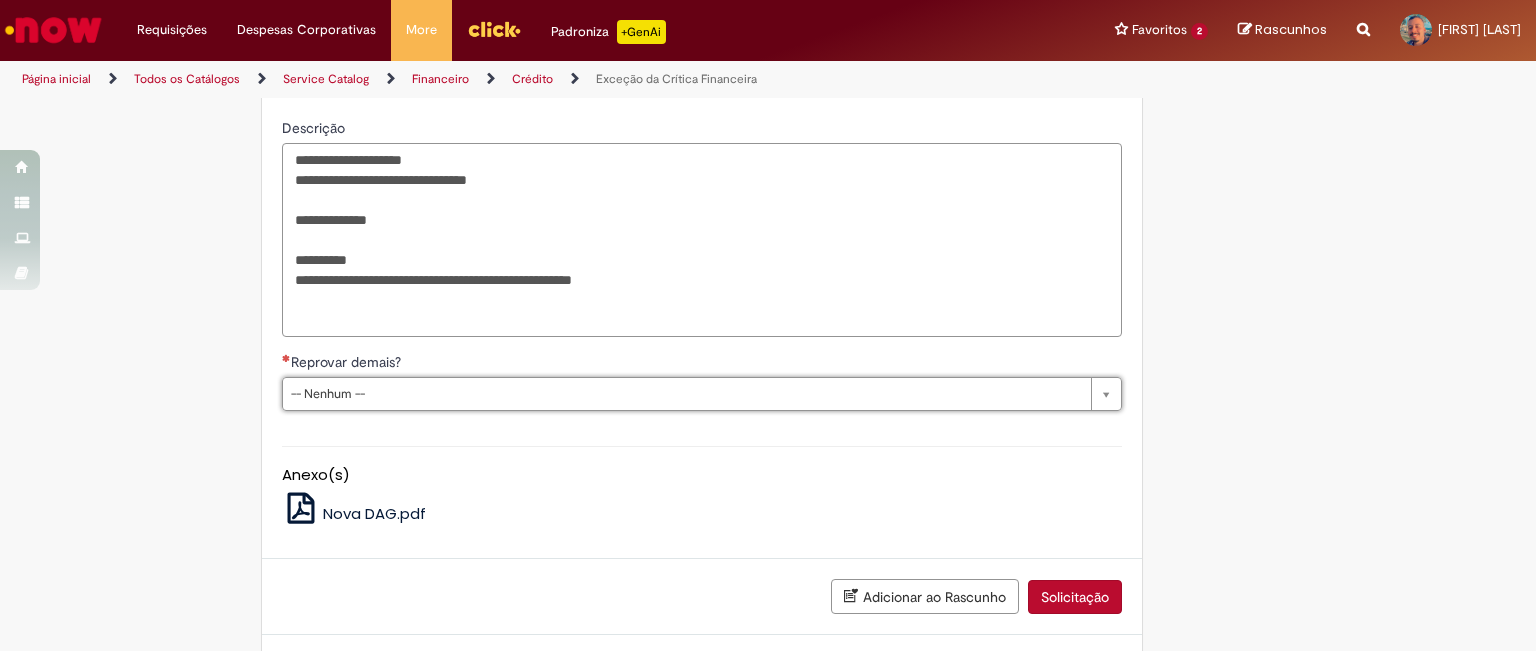 click on "**********" at bounding box center (702, 240) 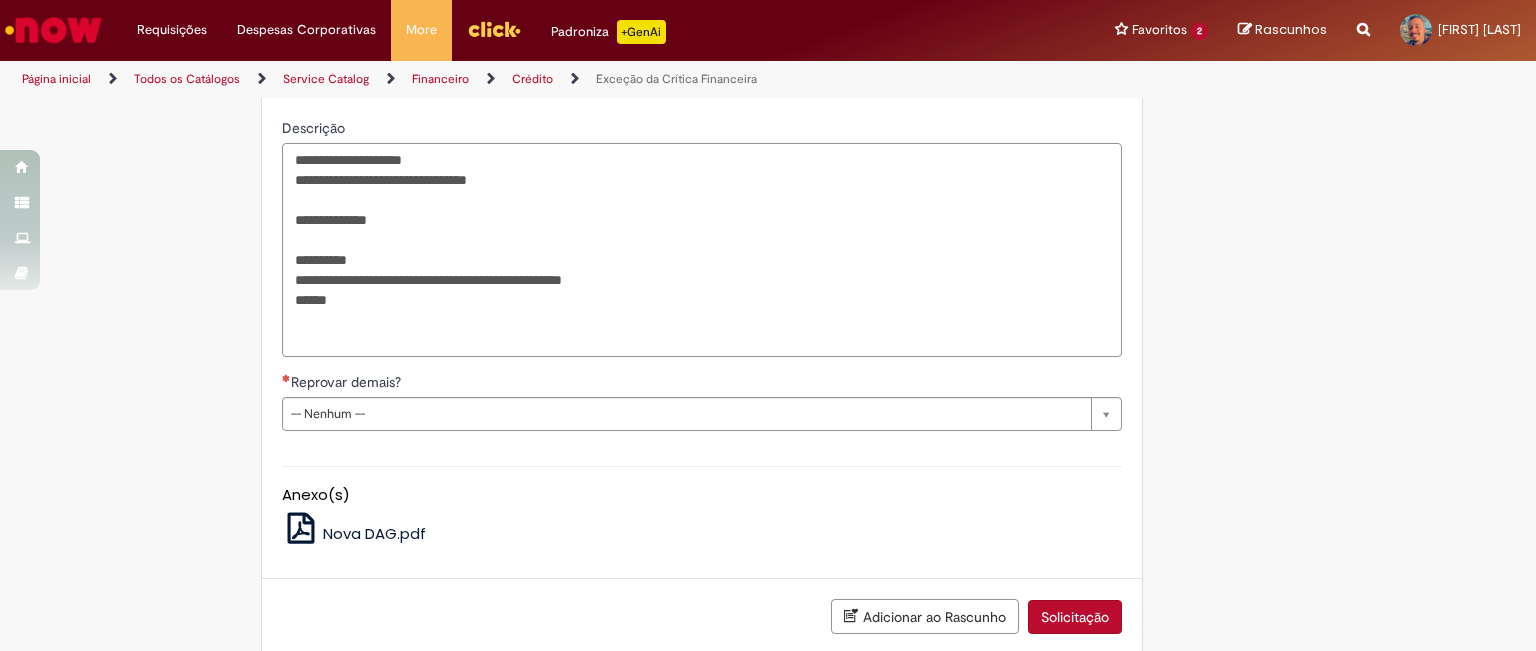 paste on "******" 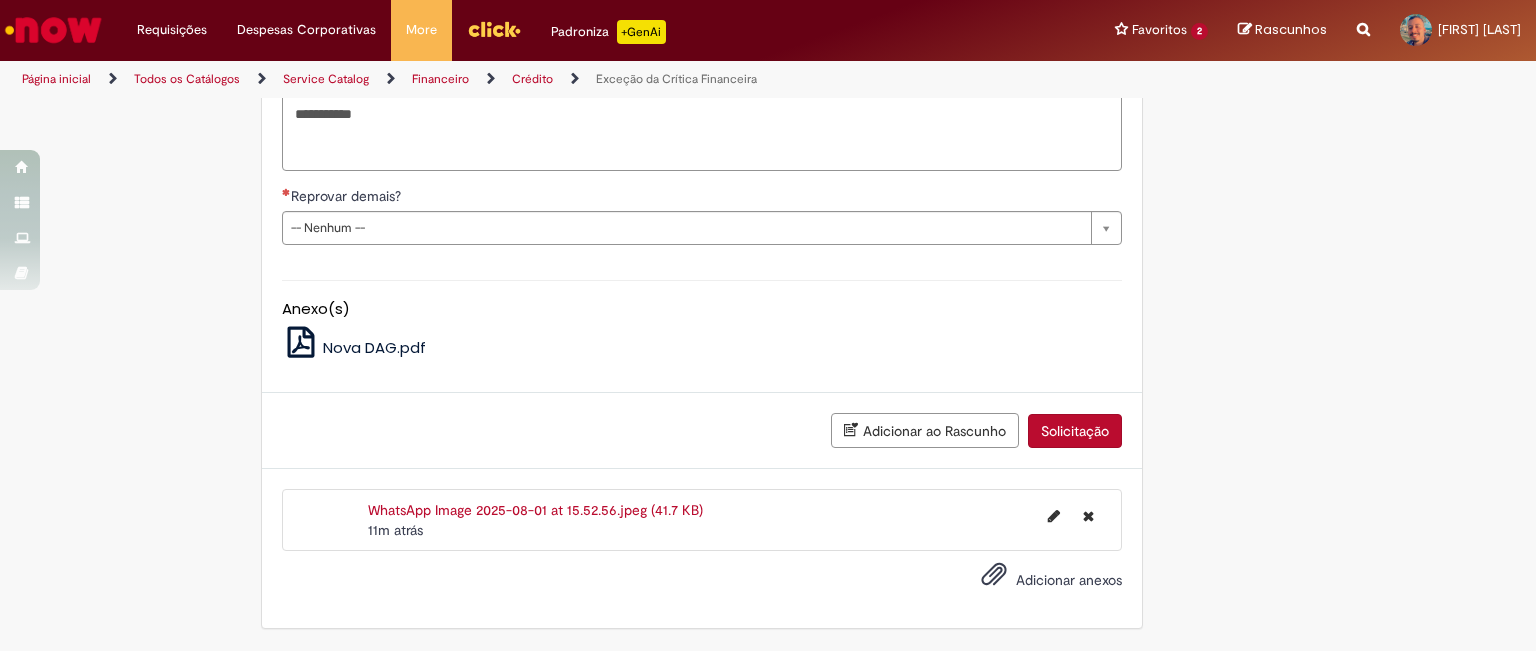 scroll, scrollTop: 999, scrollLeft: 0, axis: vertical 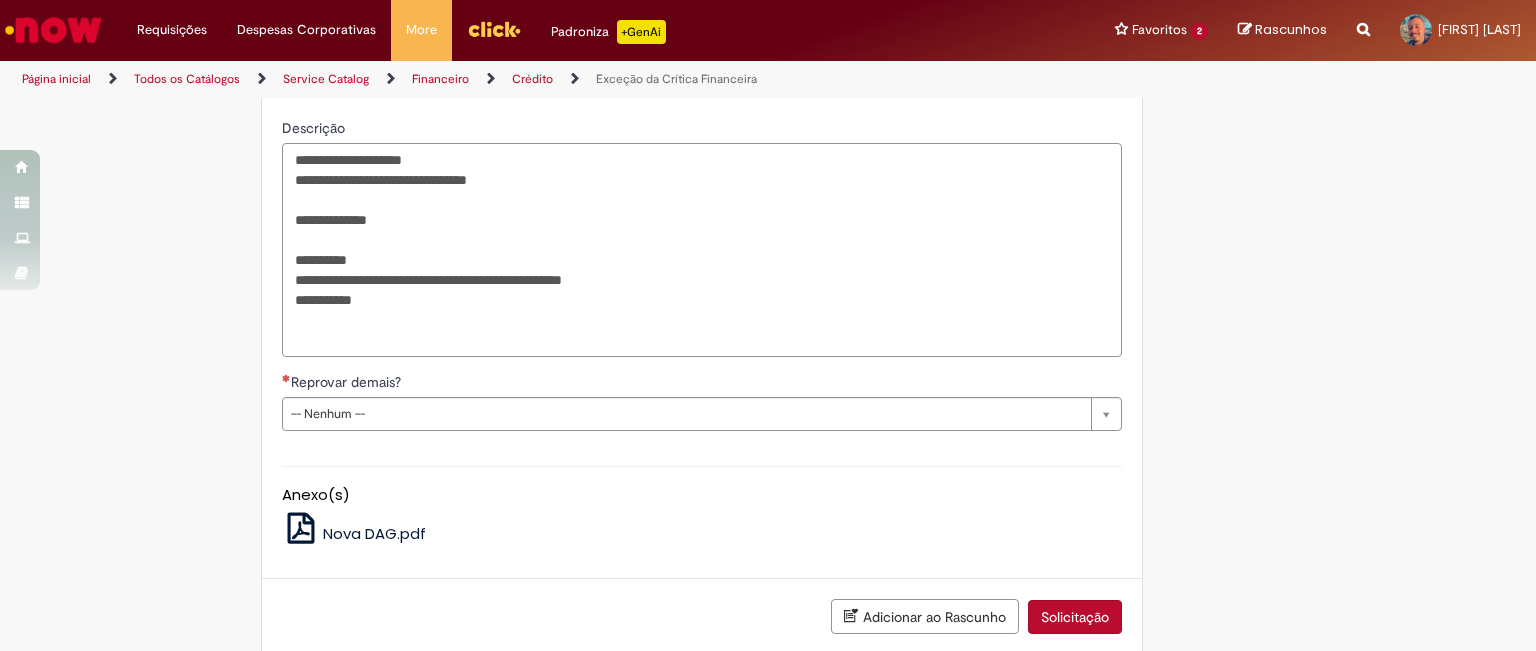 drag, startPoint x: 384, startPoint y: 222, endPoint x: 286, endPoint y: 223, distance: 98.005104 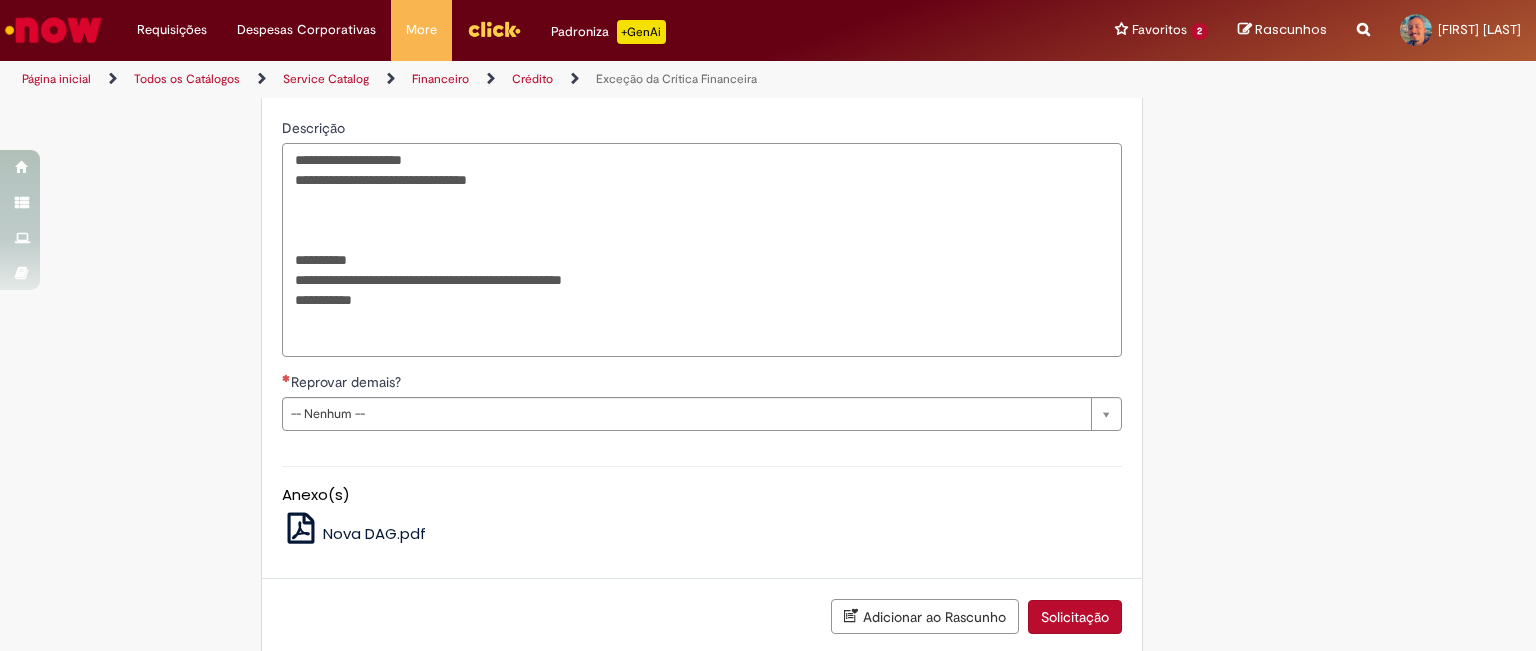 click on "**********" at bounding box center (702, 250) 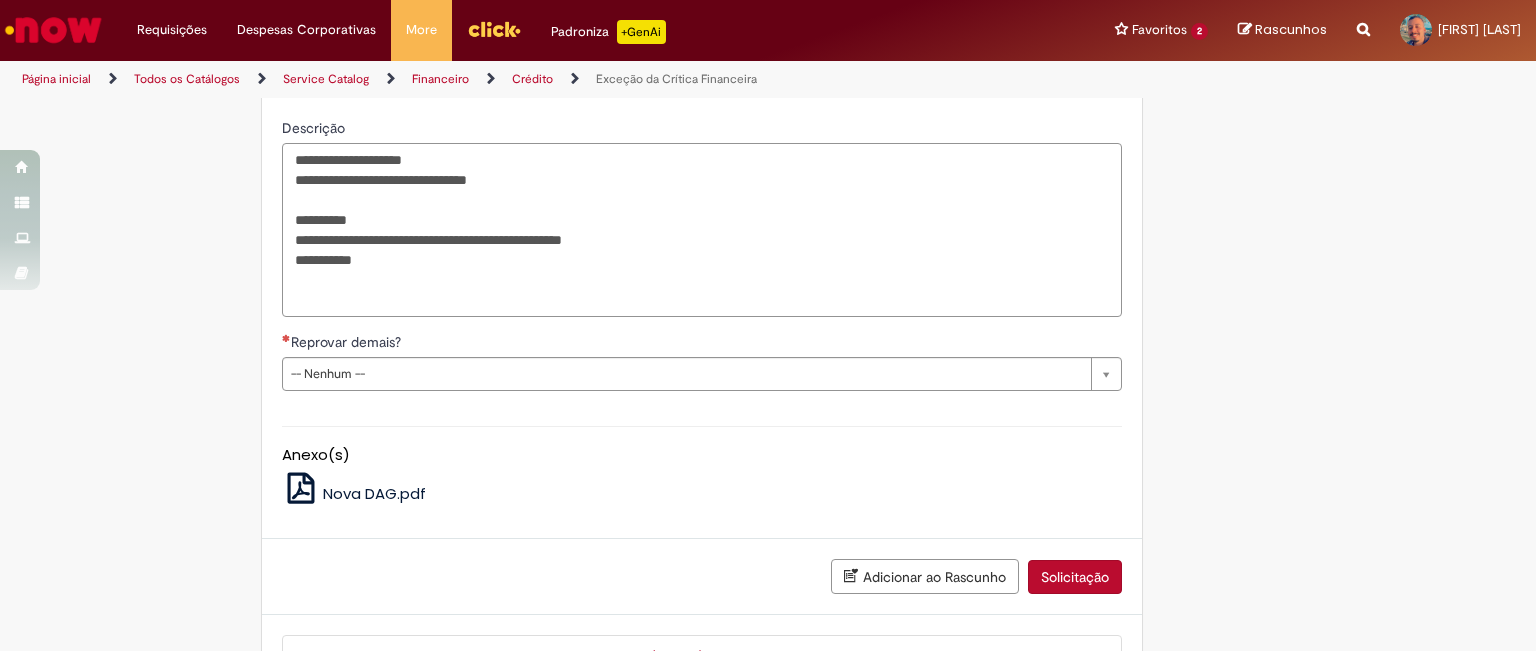 click on "**********" at bounding box center (702, 230) 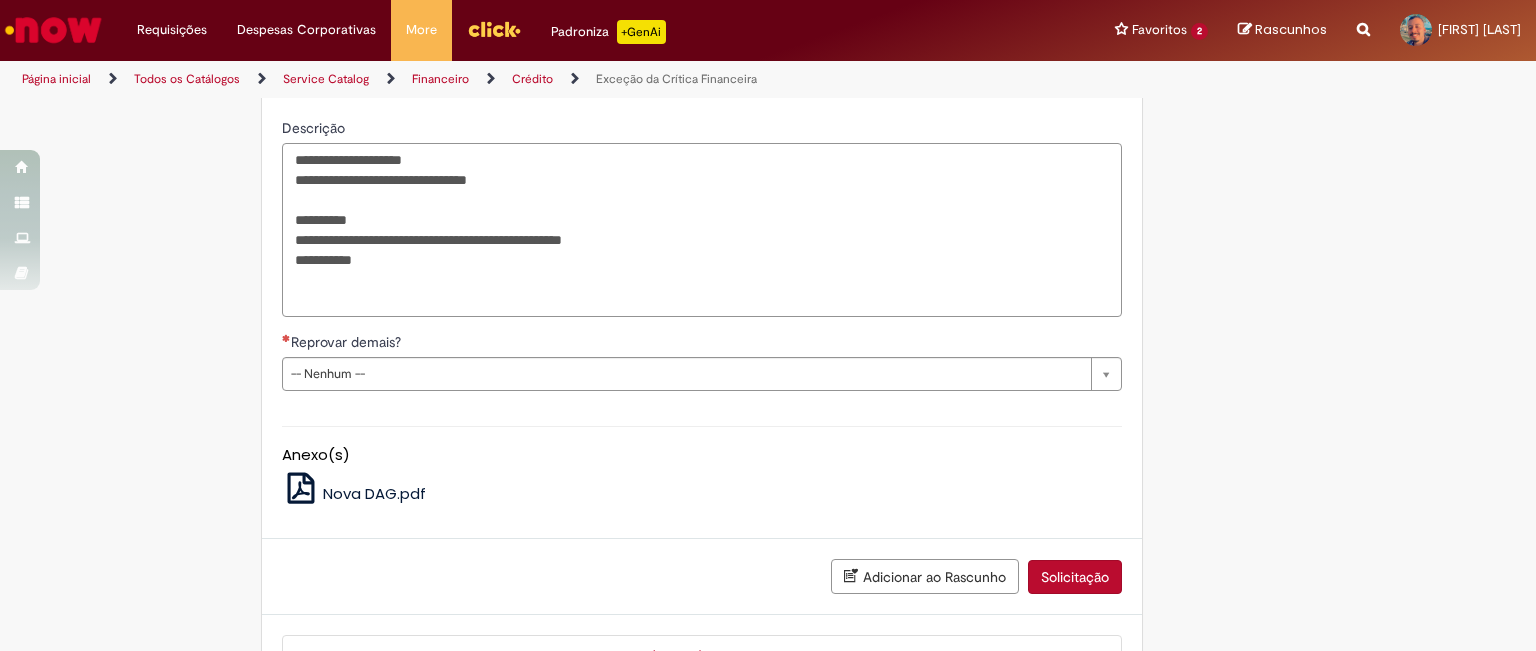 click on "**********" at bounding box center [702, 230] 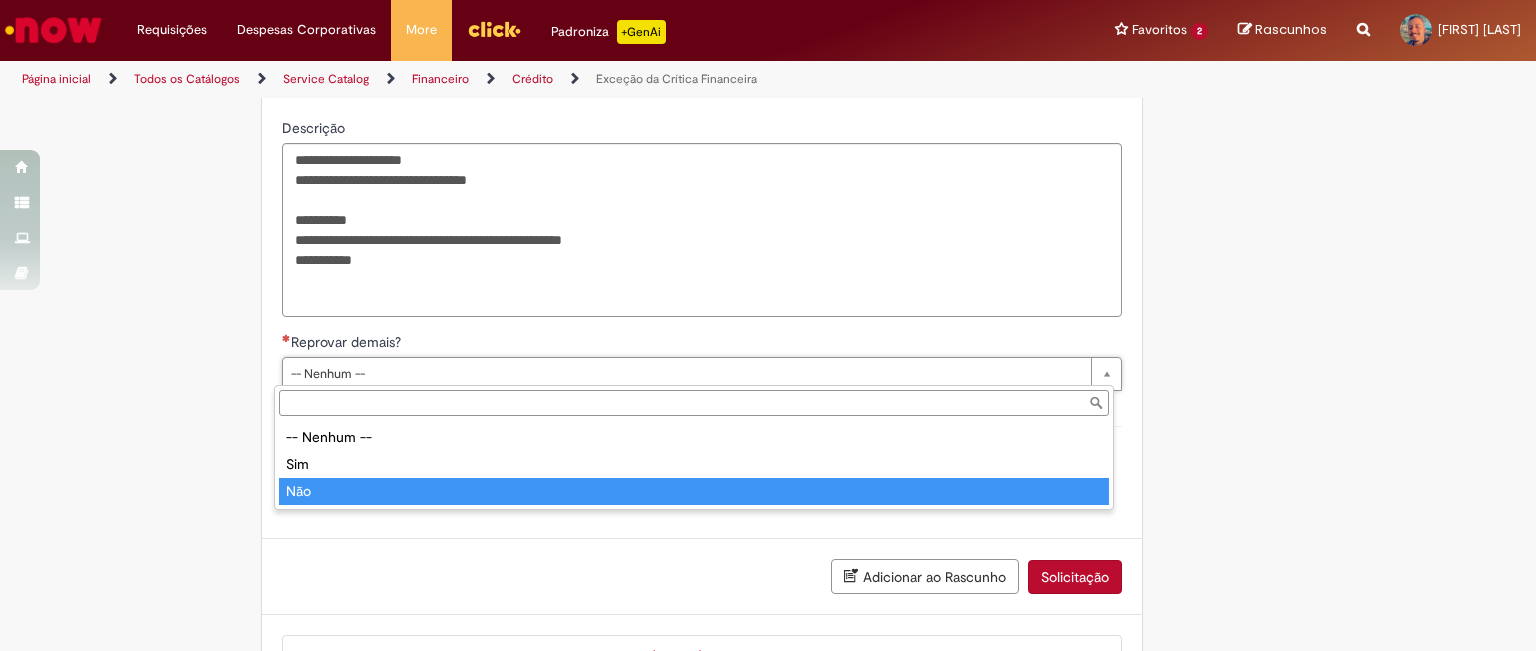 type on "***" 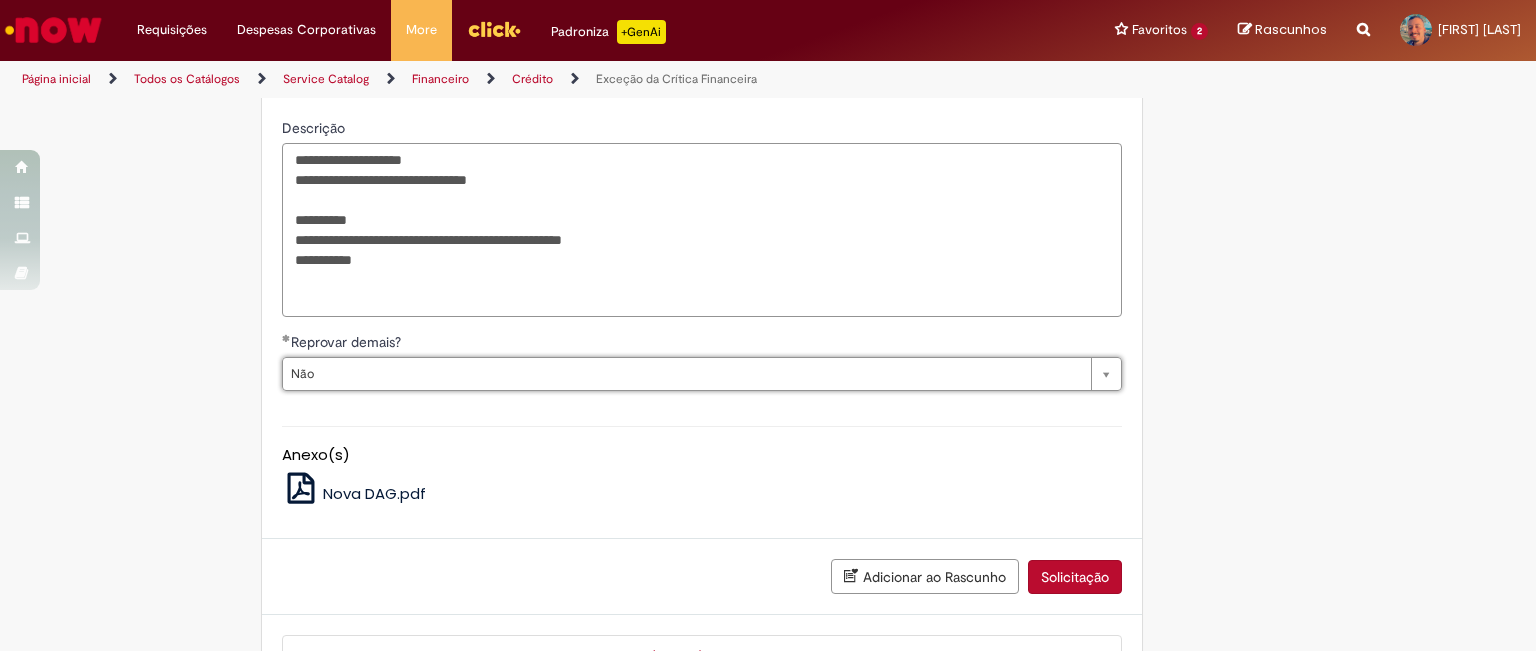 click on "**********" at bounding box center [702, 230] 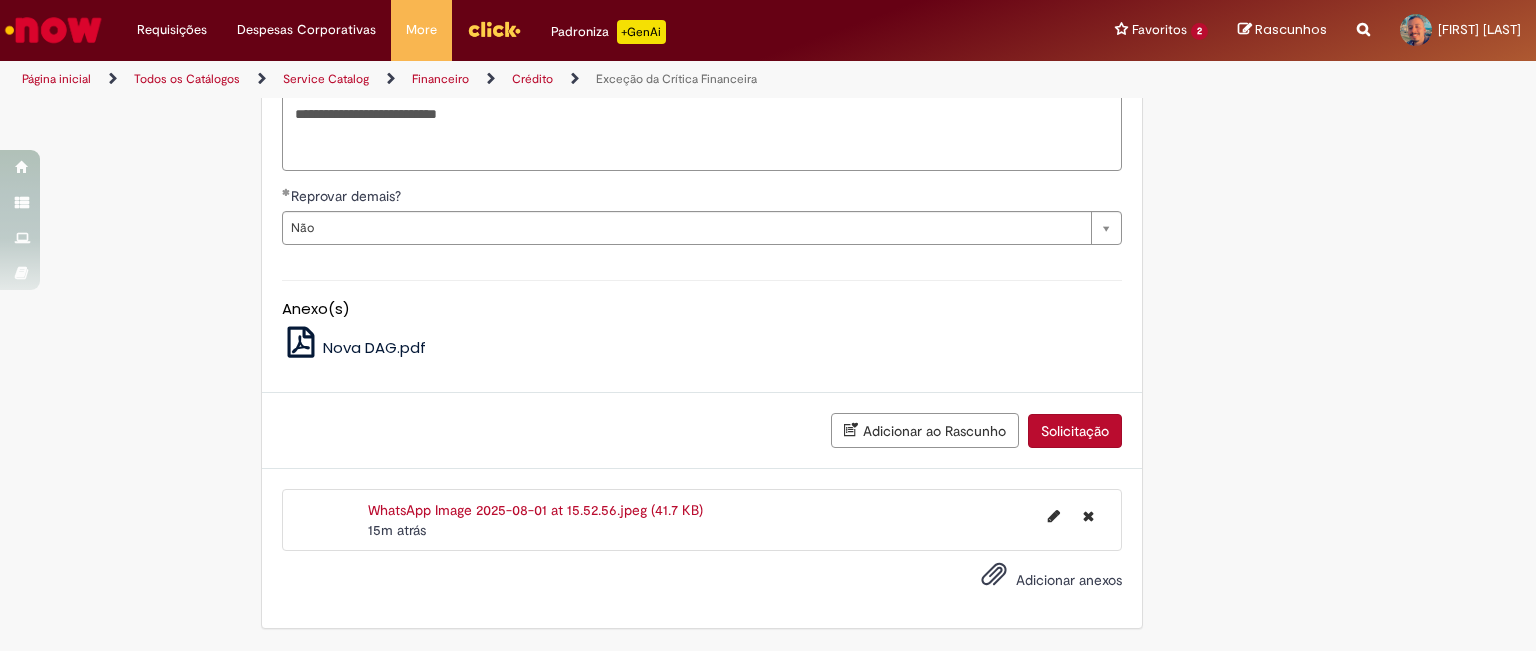 scroll, scrollTop: 919, scrollLeft: 0, axis: vertical 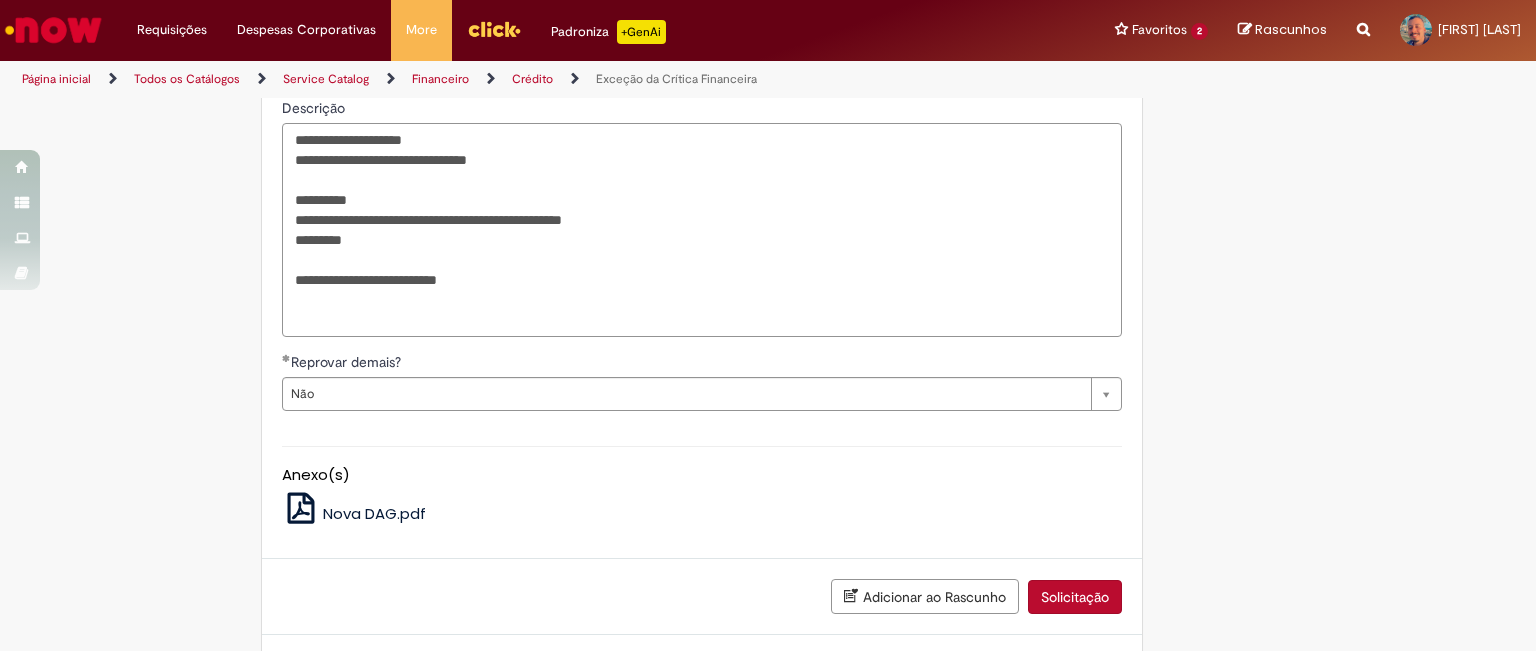 type on "**********" 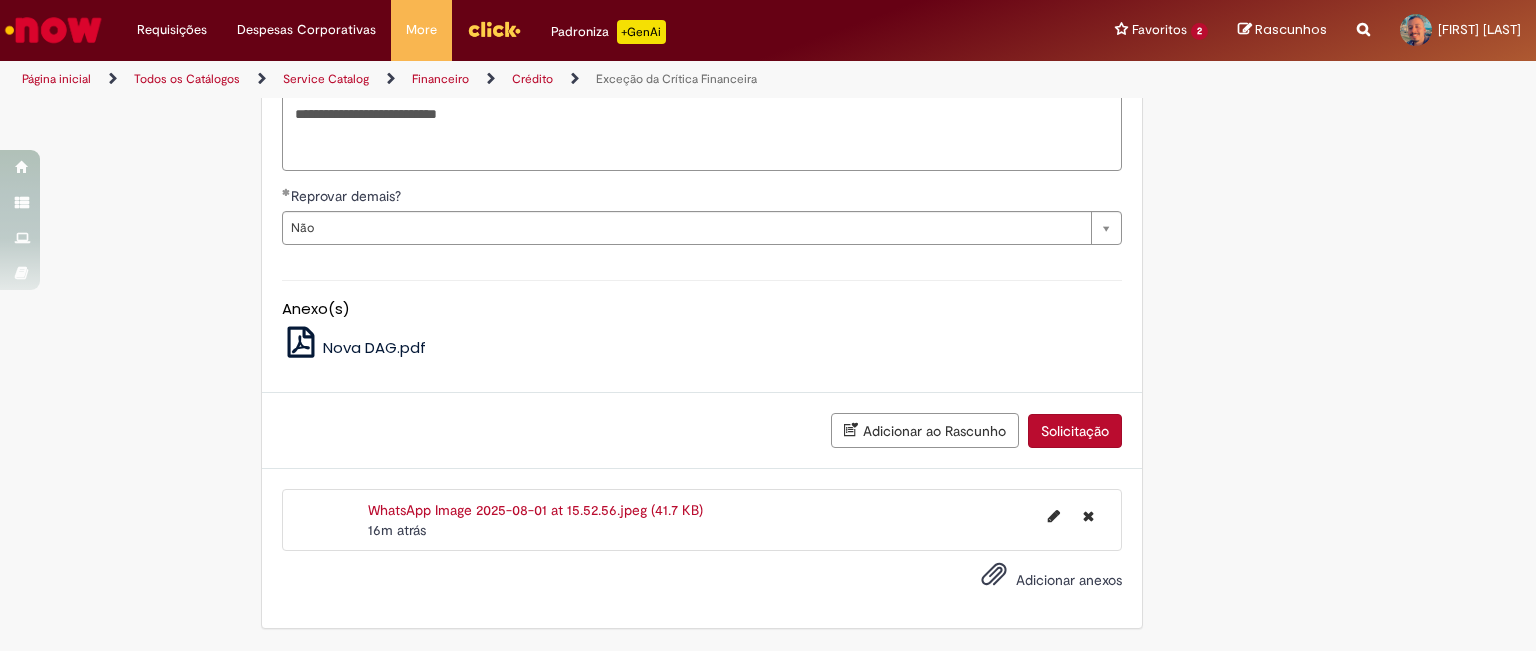 scroll, scrollTop: 1219, scrollLeft: 0, axis: vertical 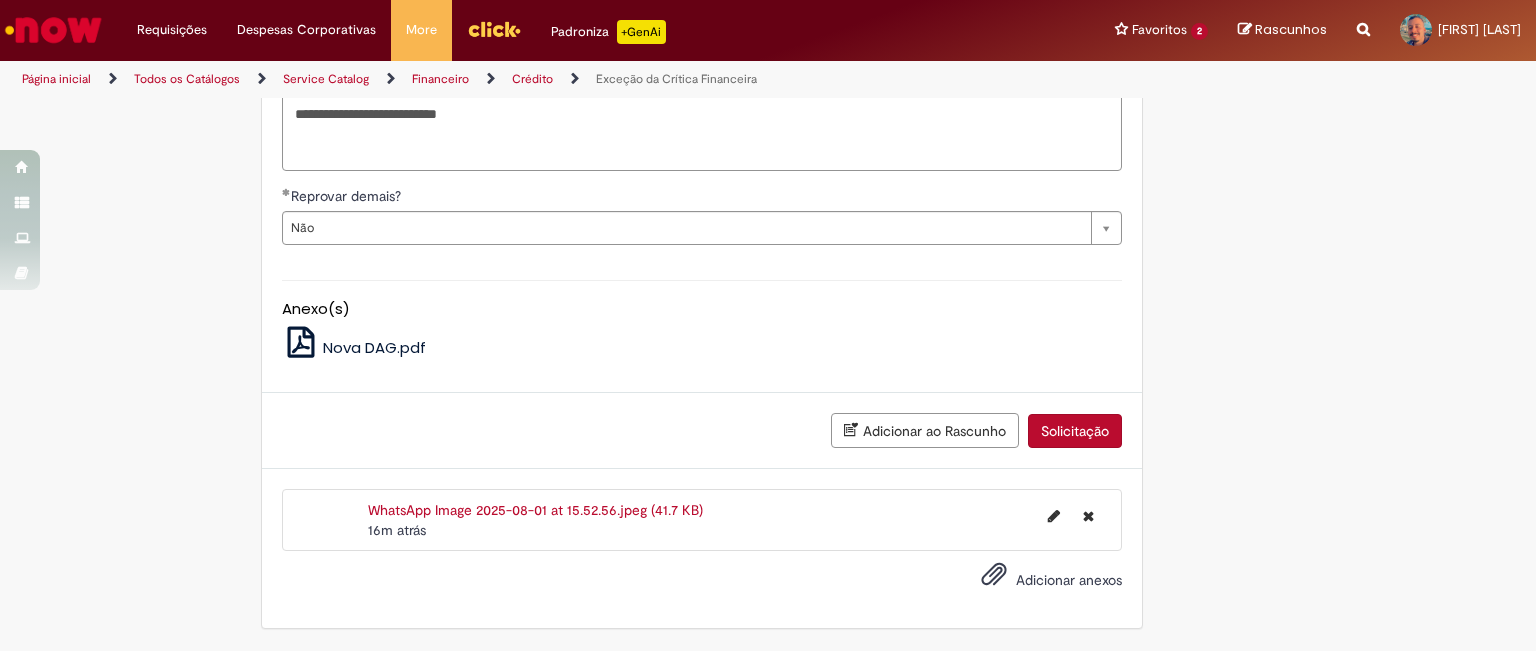 click on "Solicitação" at bounding box center [1075, 431] 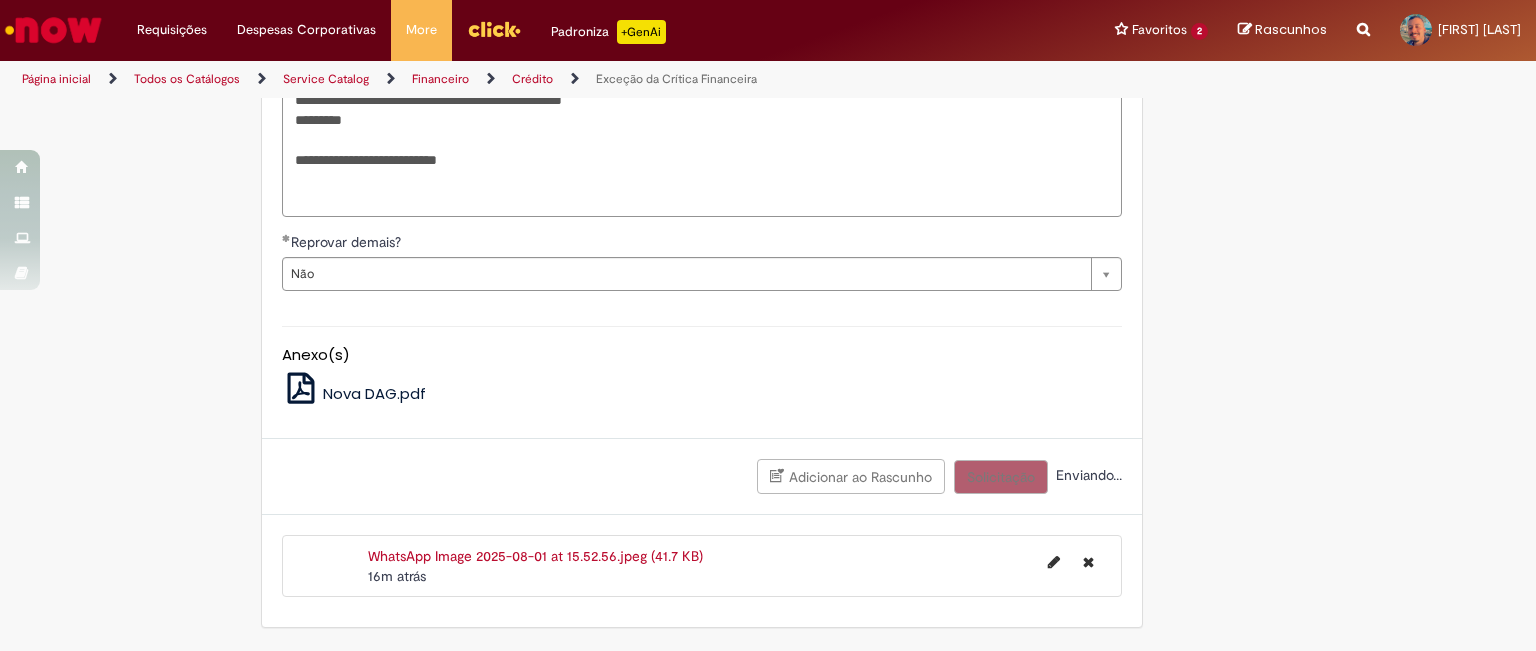 scroll, scrollTop: 1173, scrollLeft: 0, axis: vertical 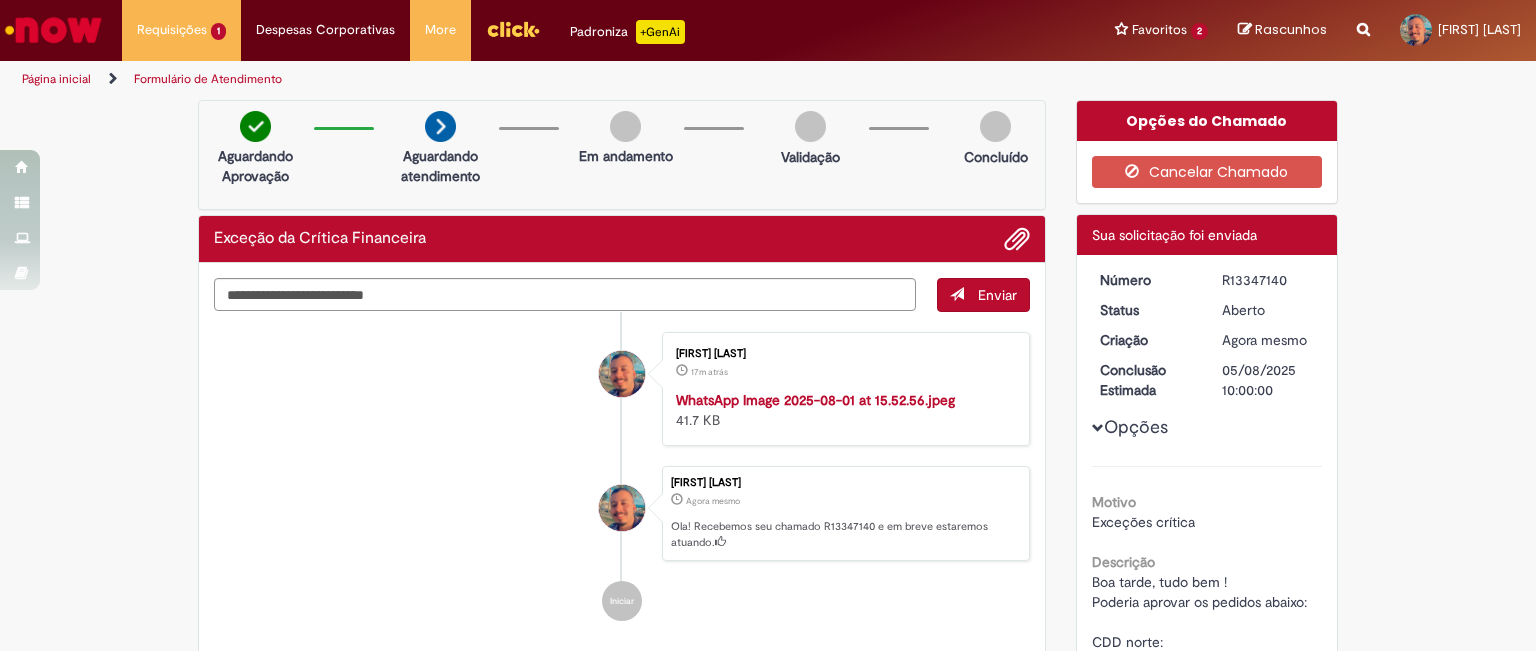 drag, startPoint x: 1213, startPoint y: 275, endPoint x: 1289, endPoint y: 275, distance: 76 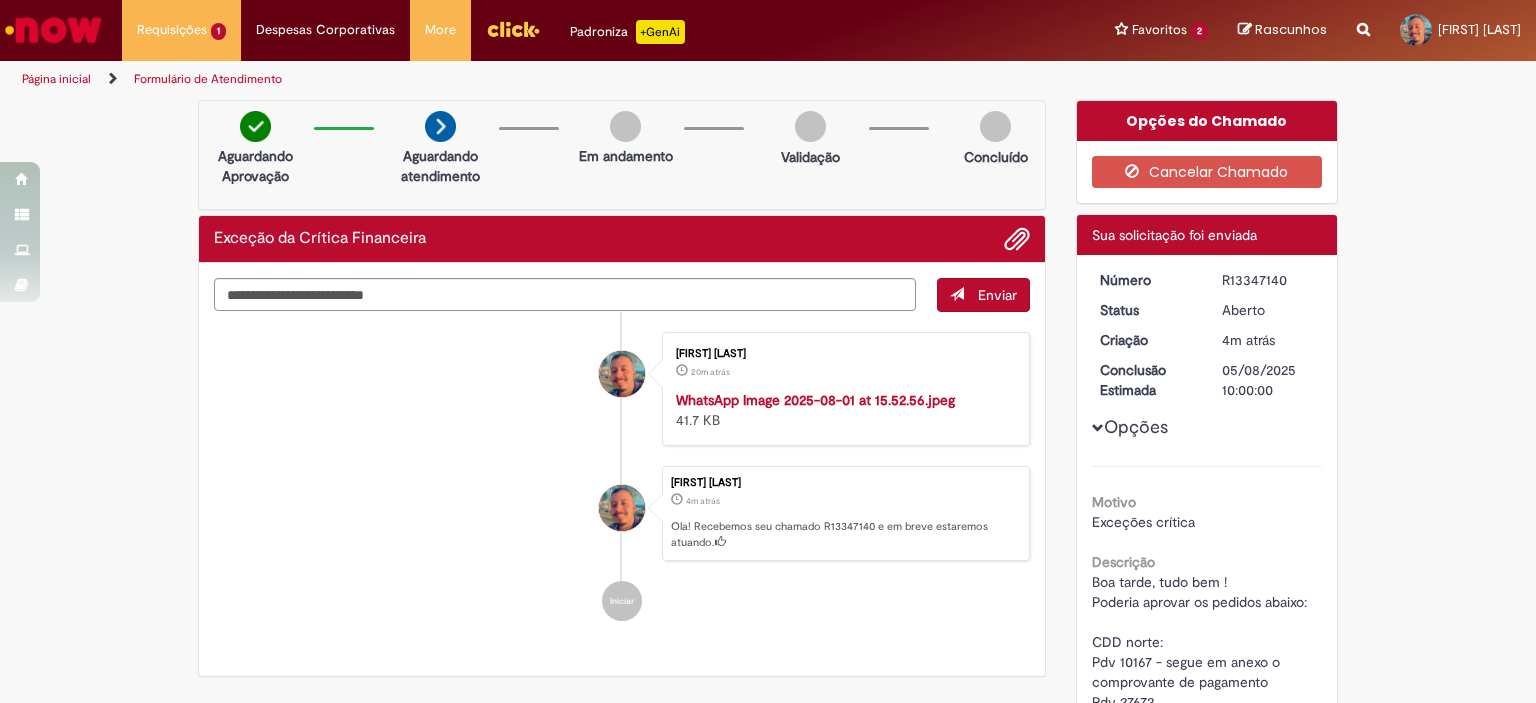 click on "R13347140" at bounding box center [1268, 280] 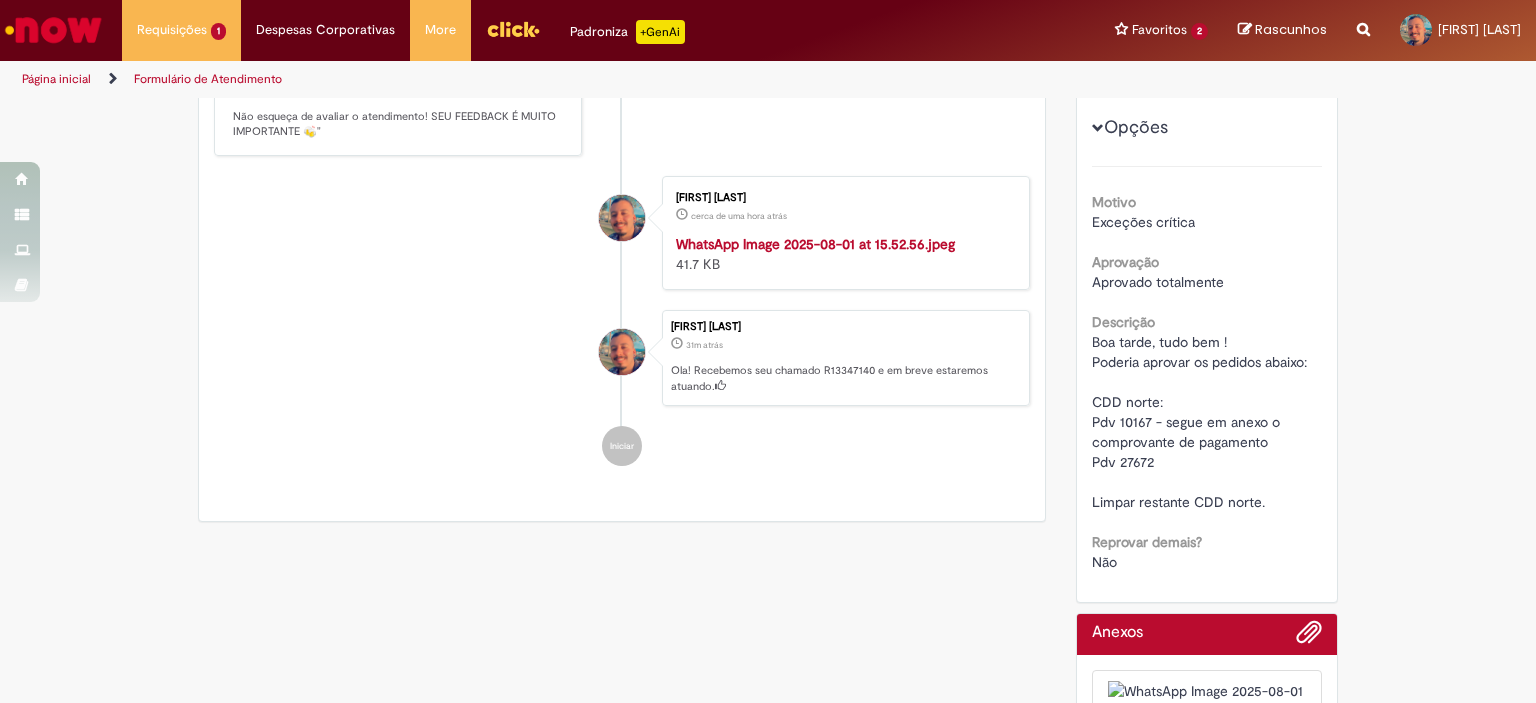 scroll, scrollTop: 0, scrollLeft: 0, axis: both 